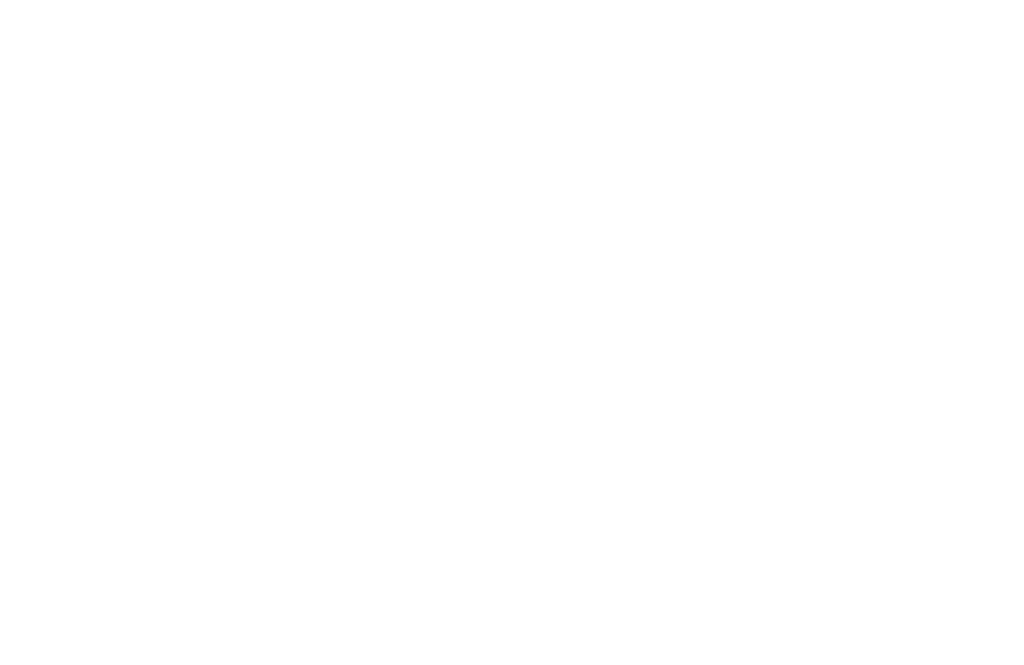 scroll, scrollTop: 0, scrollLeft: 0, axis: both 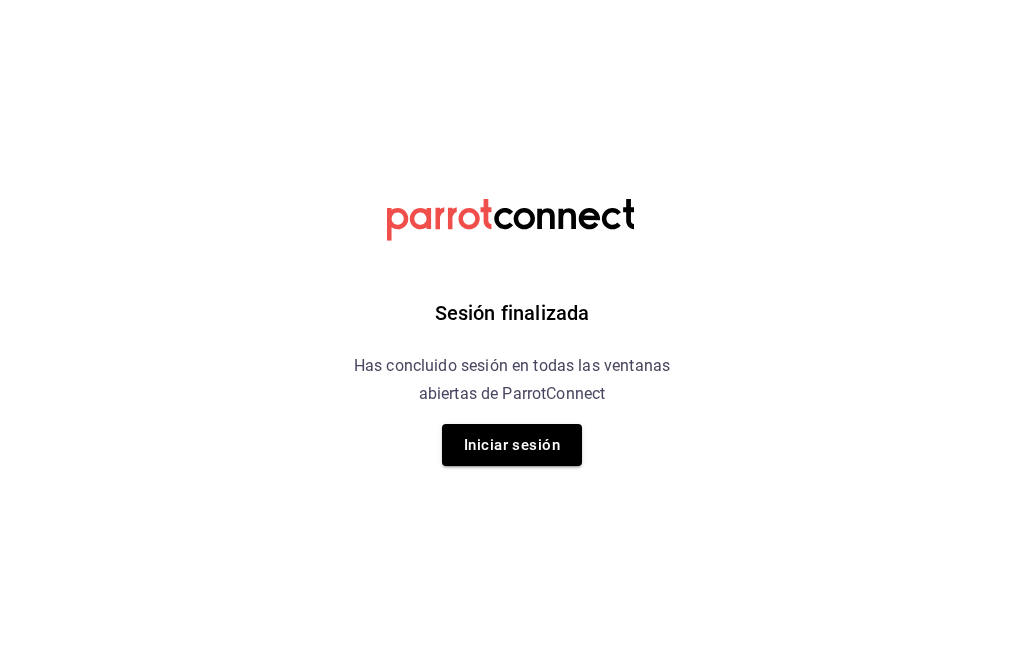 click on "Sesión finalizada Has concluido sesión en todas las ventanas abiertas de ParrotConnect Iniciar sesión" at bounding box center (512, 332) 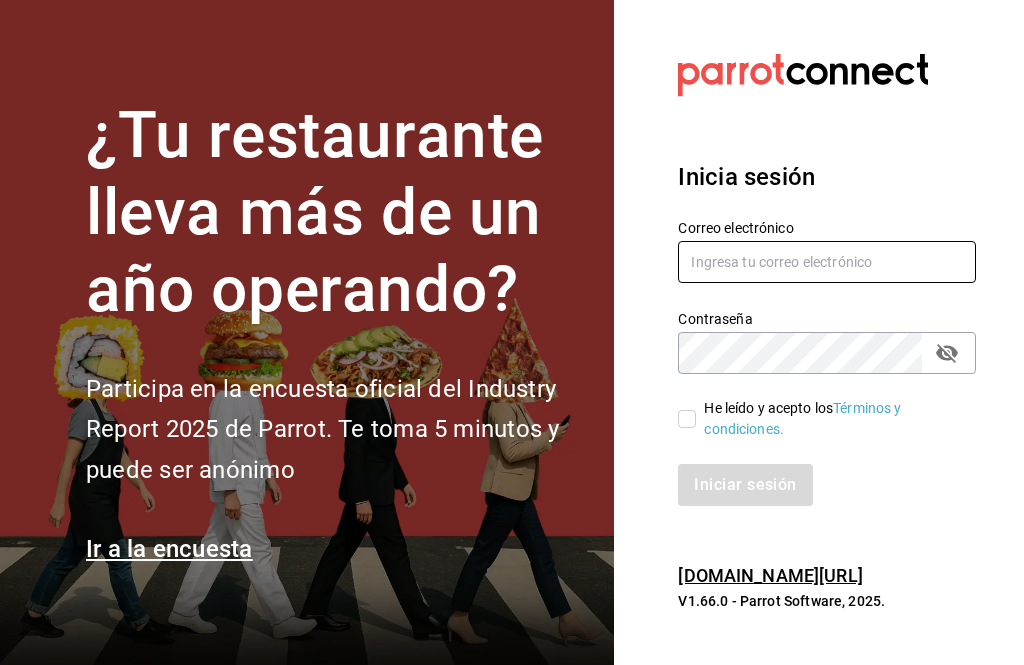 click at bounding box center (827, 262) 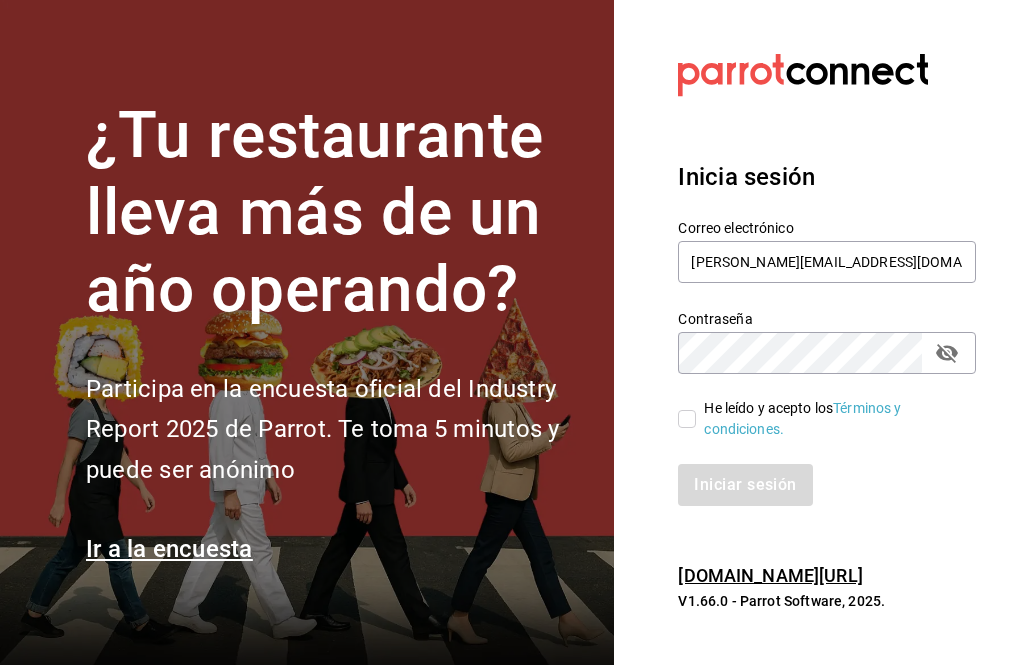 click on "He leído y acepto los  Términos y condiciones." at bounding box center (828, 419) 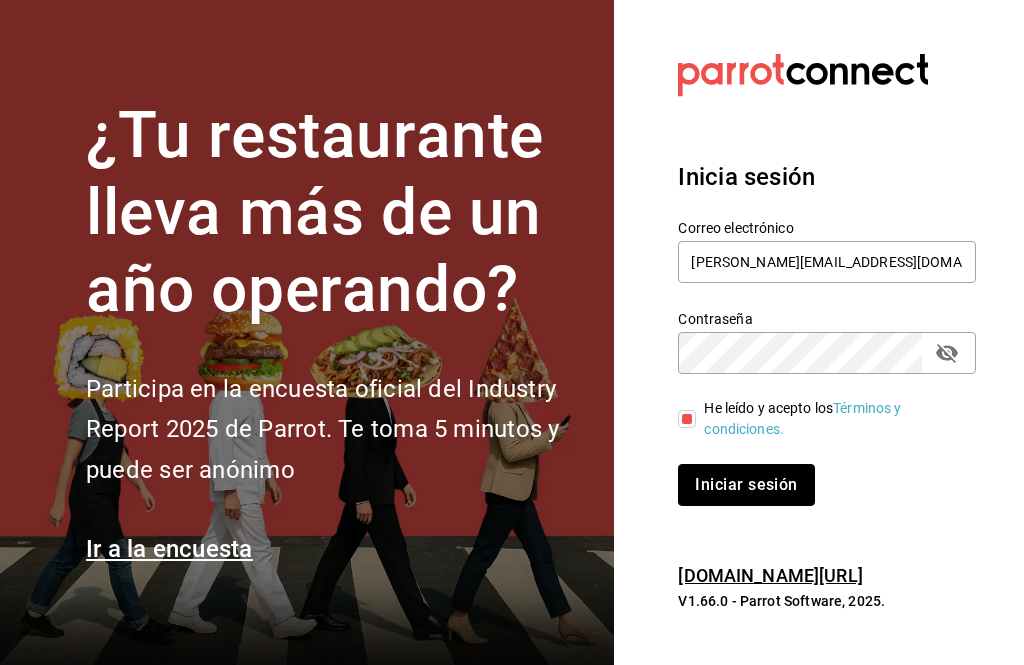 click on "Iniciar sesión" at bounding box center (746, 485) 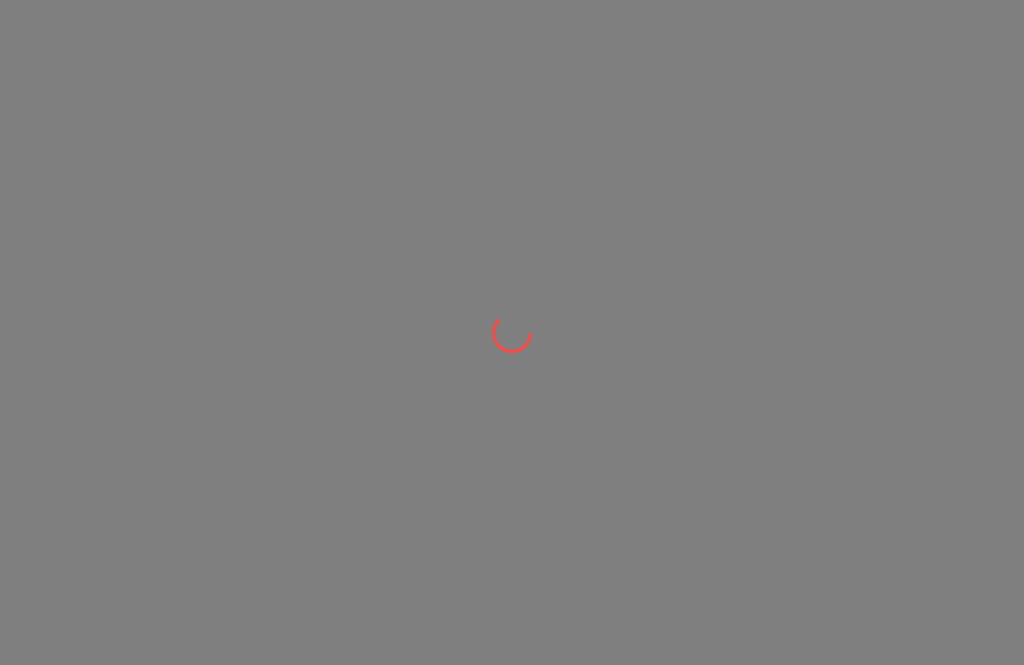 scroll, scrollTop: 0, scrollLeft: 0, axis: both 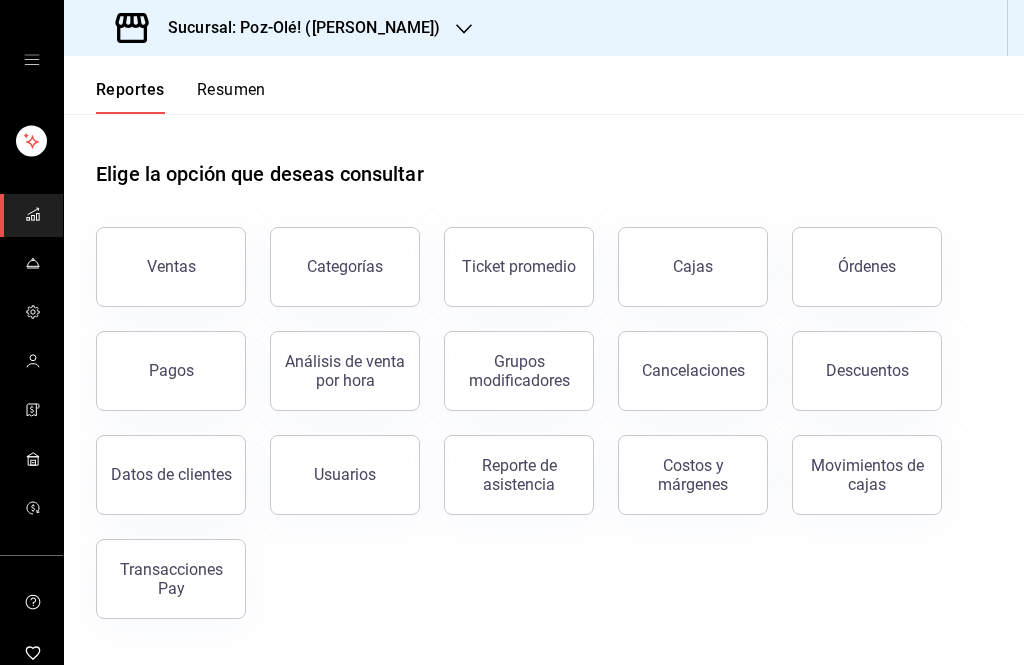 click on "Cajas" at bounding box center (693, 267) 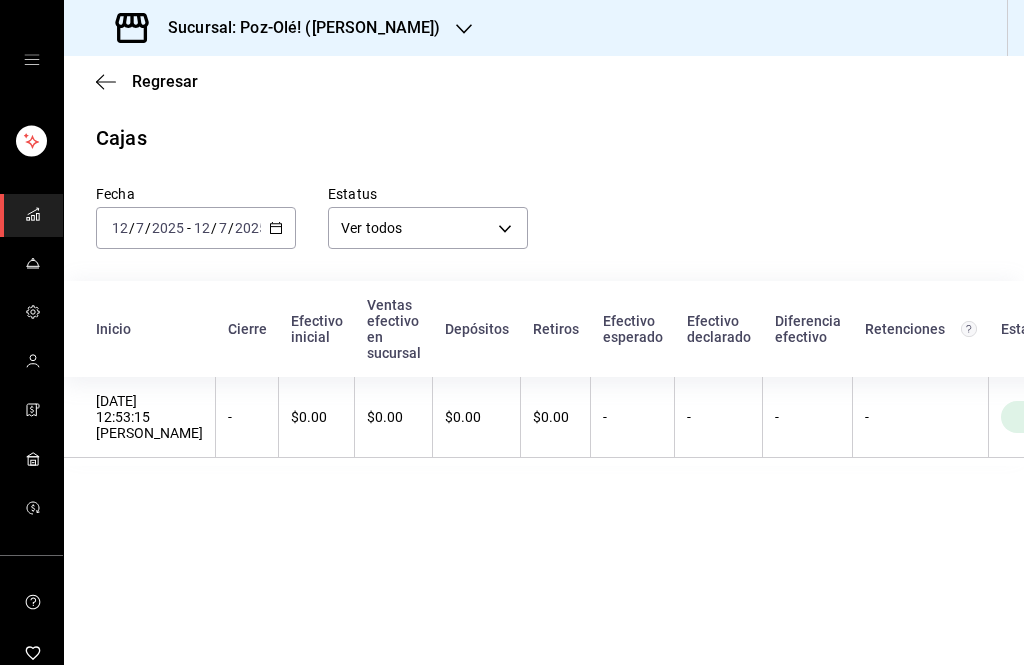 click 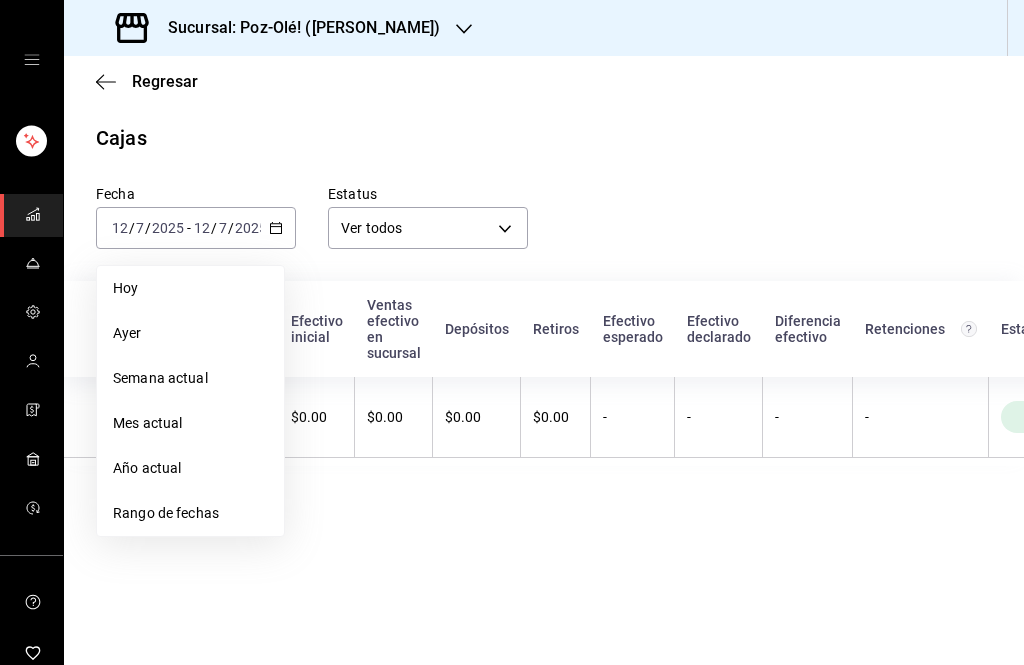 click on "Rango de fechas" at bounding box center [190, 513] 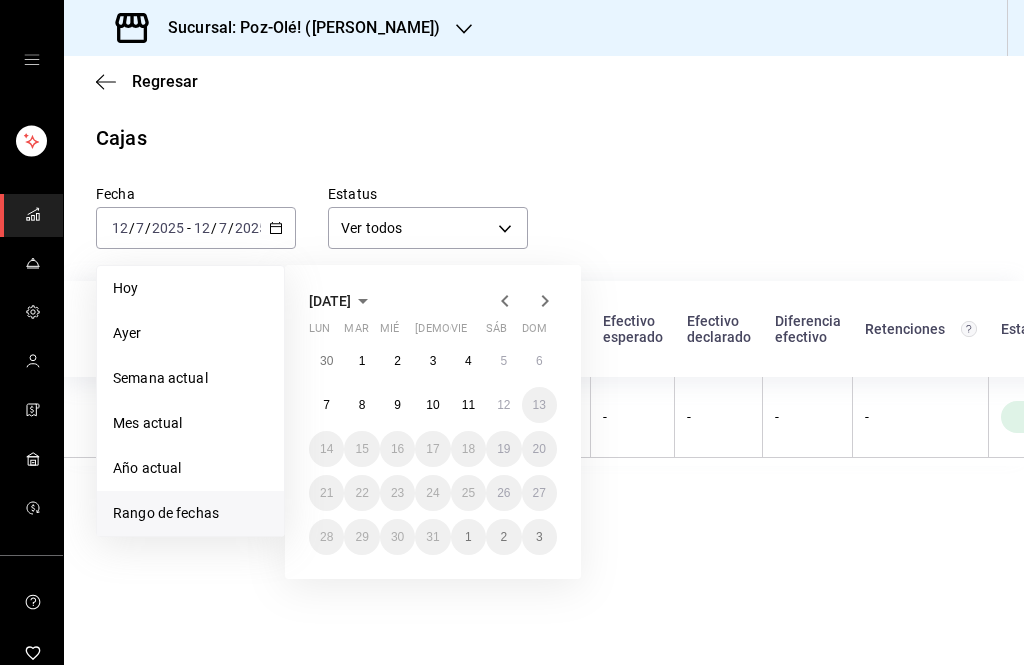 click on "9" at bounding box center [397, 405] 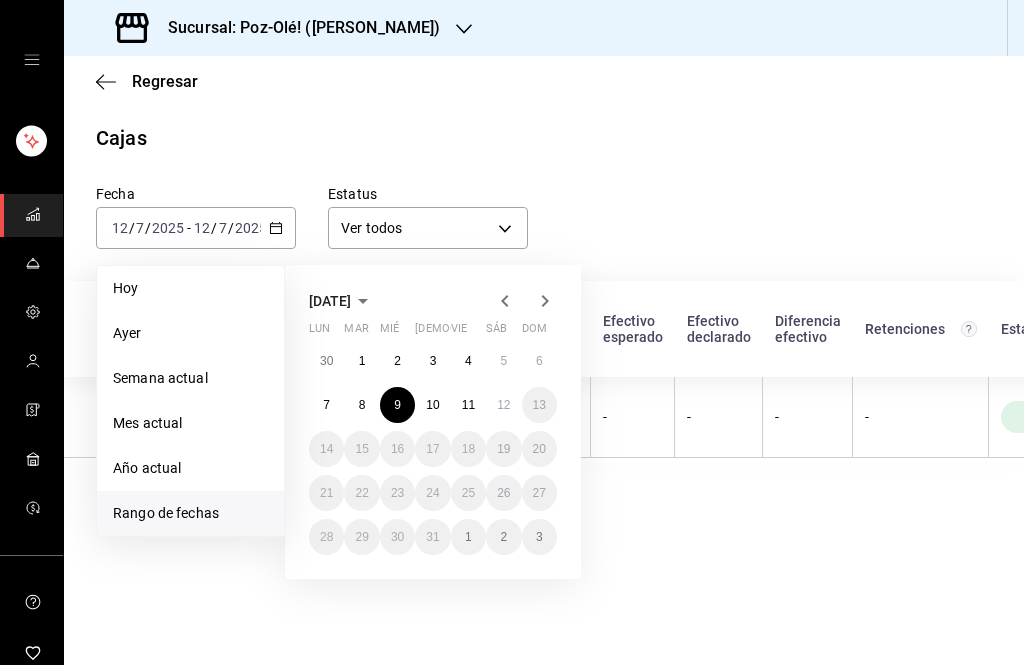 click on "9" at bounding box center [397, 405] 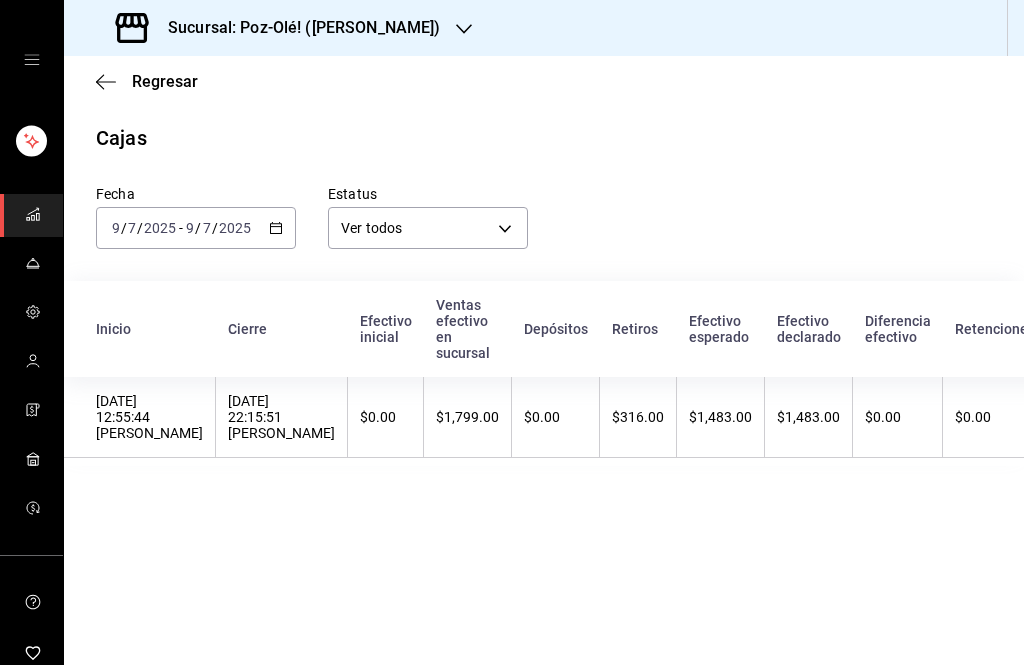 scroll, scrollTop: 0, scrollLeft: 0, axis: both 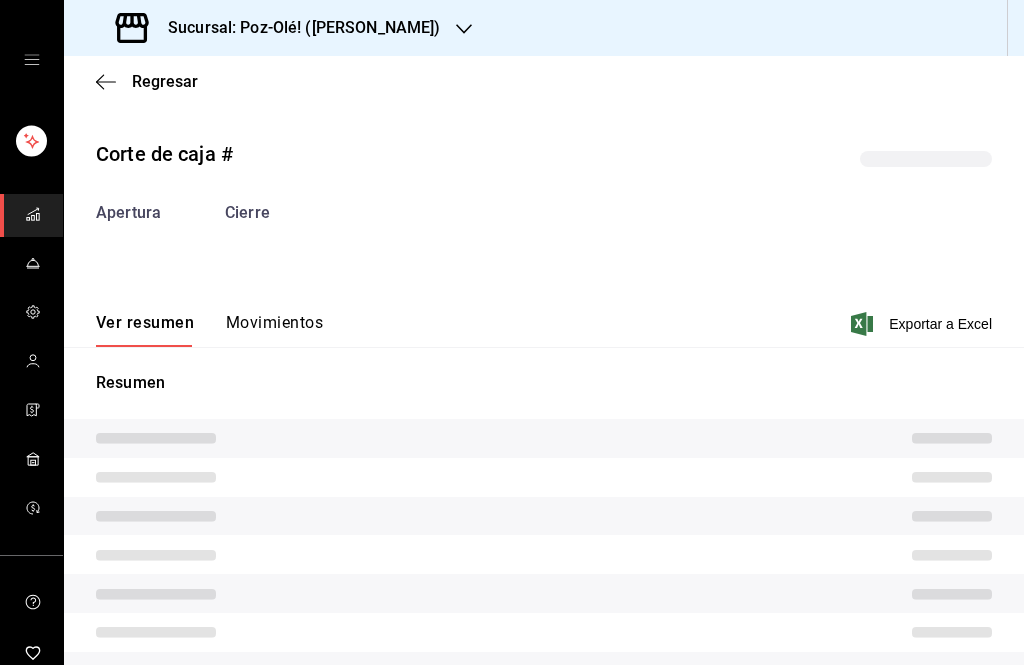 click on "Regresar" at bounding box center [165, 81] 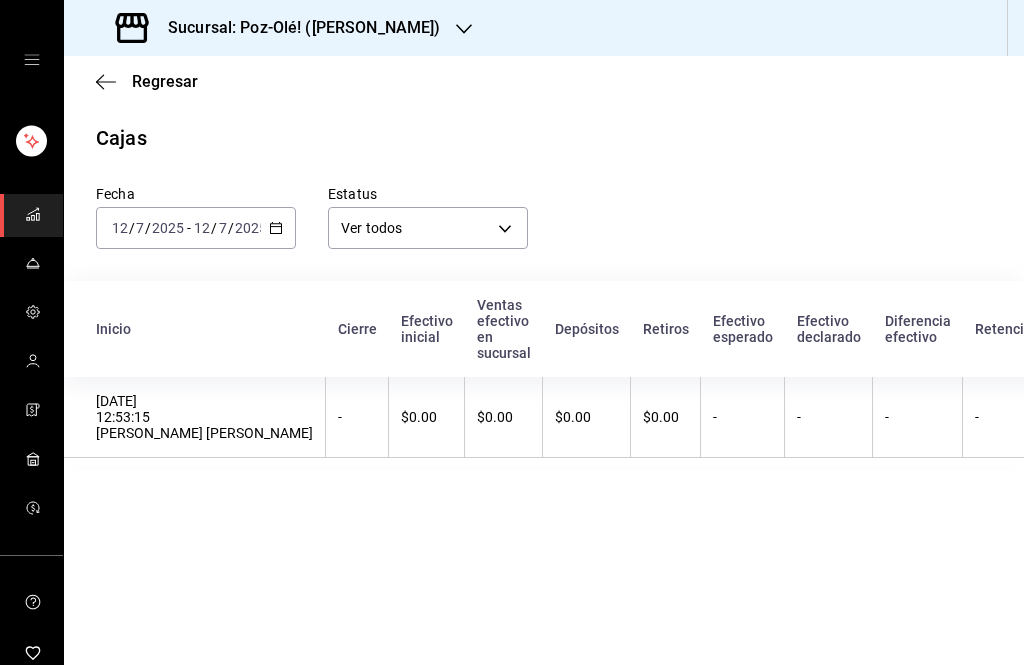scroll, scrollTop: 39, scrollLeft: 0, axis: vertical 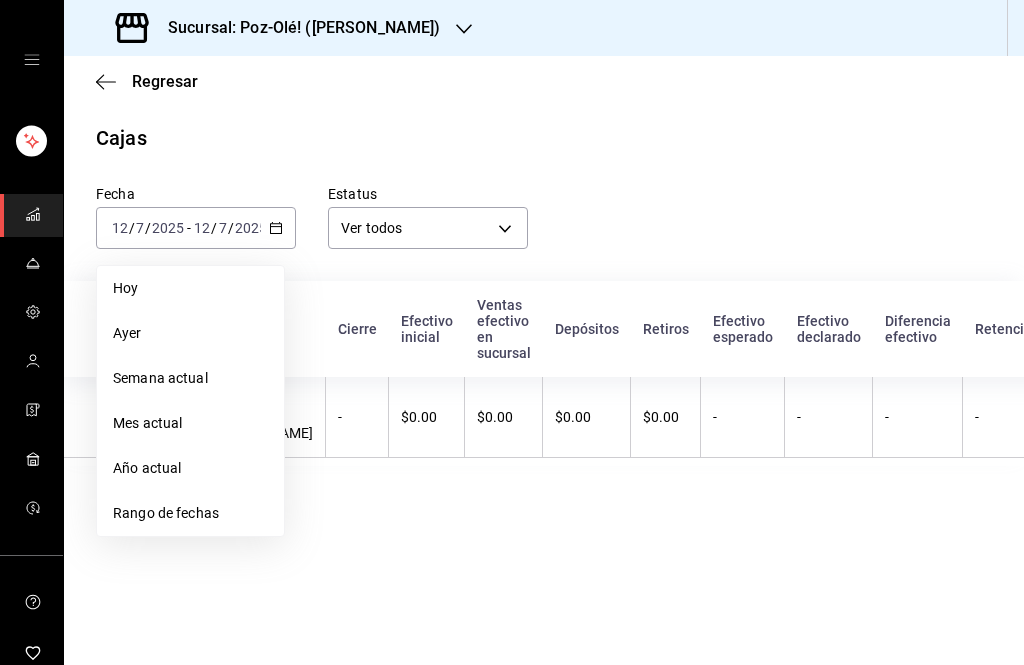 click on "Rango de fechas" at bounding box center (190, 513) 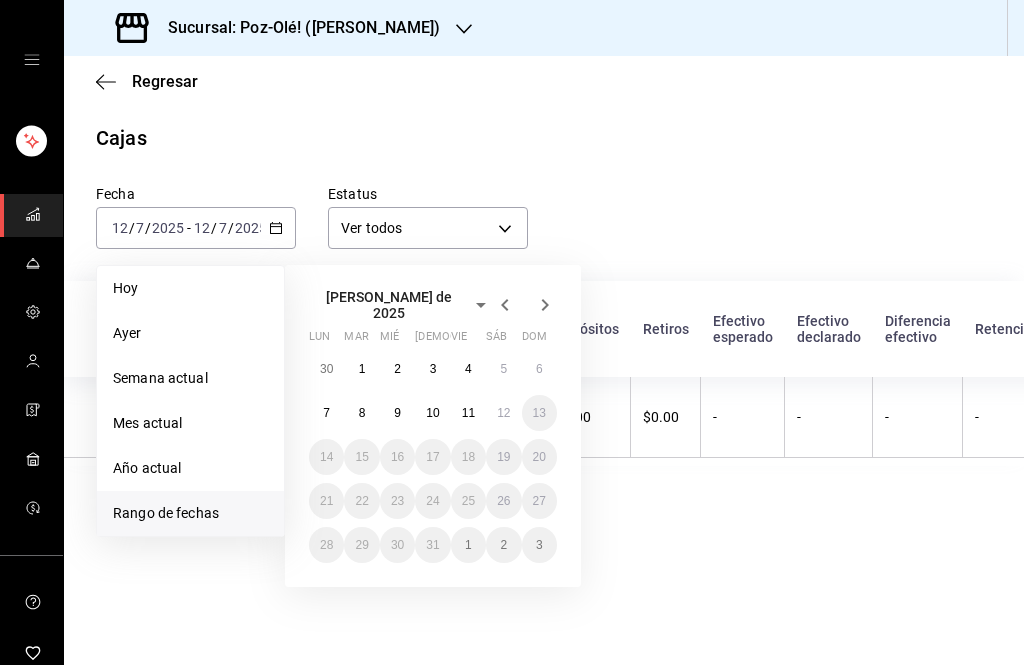 click on "10" at bounding box center (432, 413) 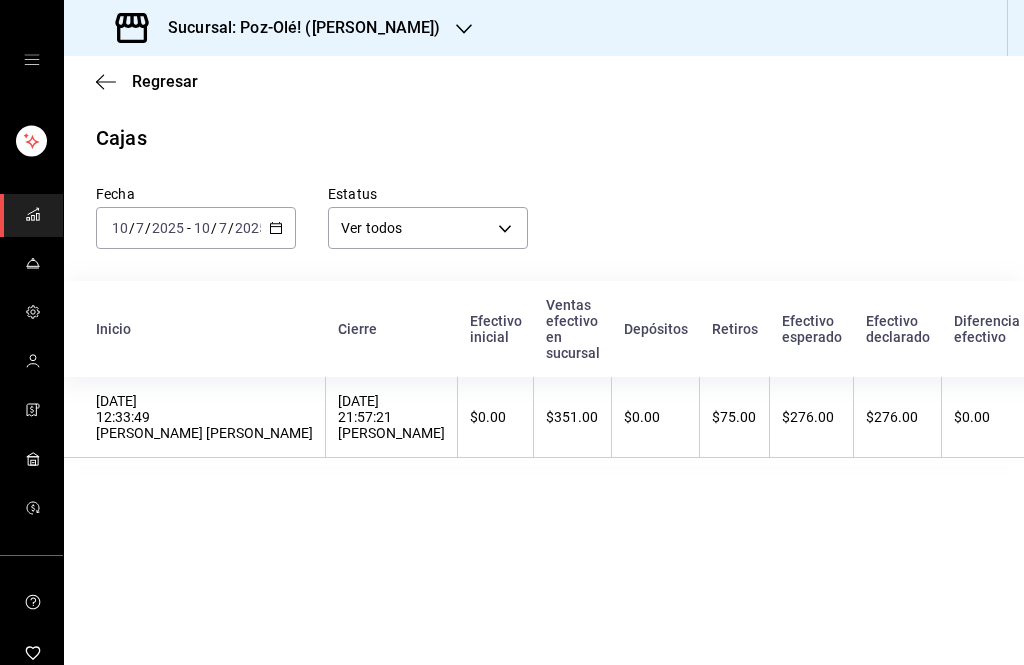 scroll, scrollTop: 0, scrollLeft: 3, axis: horizontal 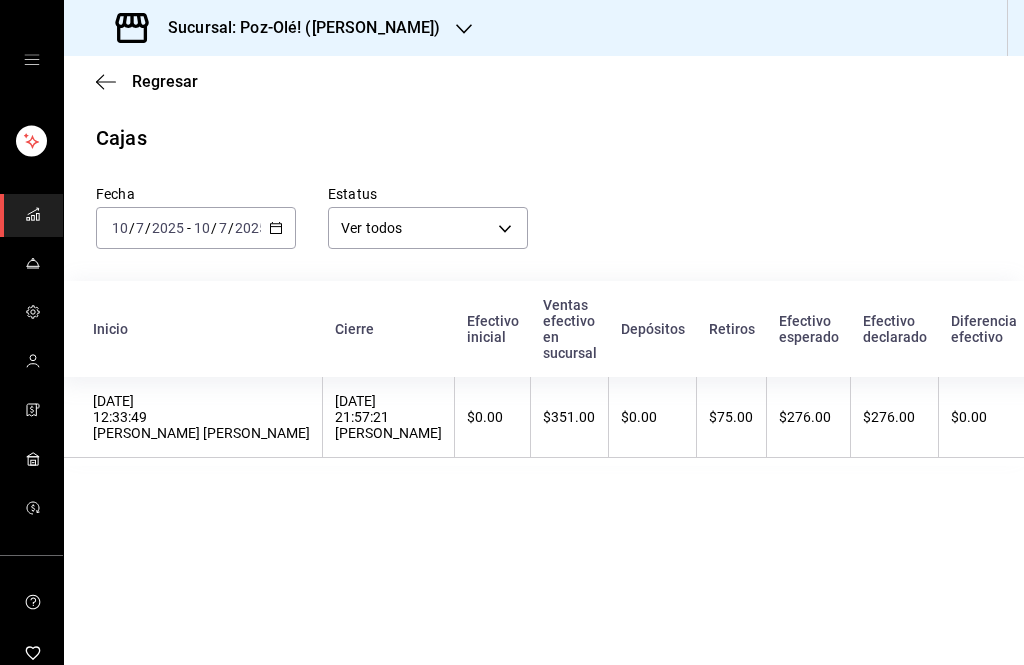 click on "$351.00" at bounding box center [570, 417] 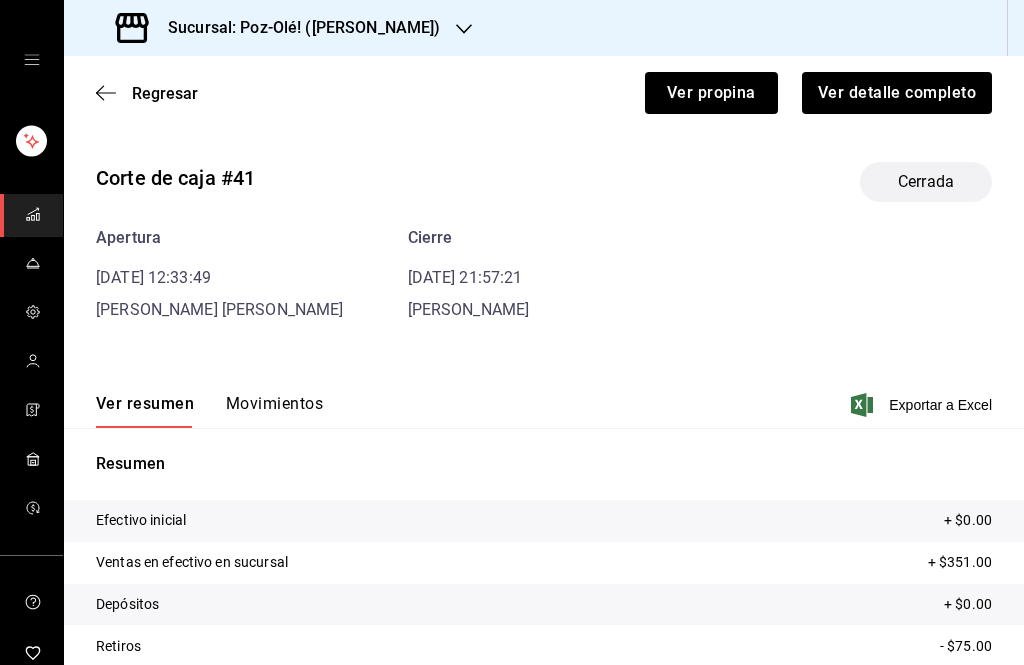 scroll, scrollTop: 0, scrollLeft: 0, axis: both 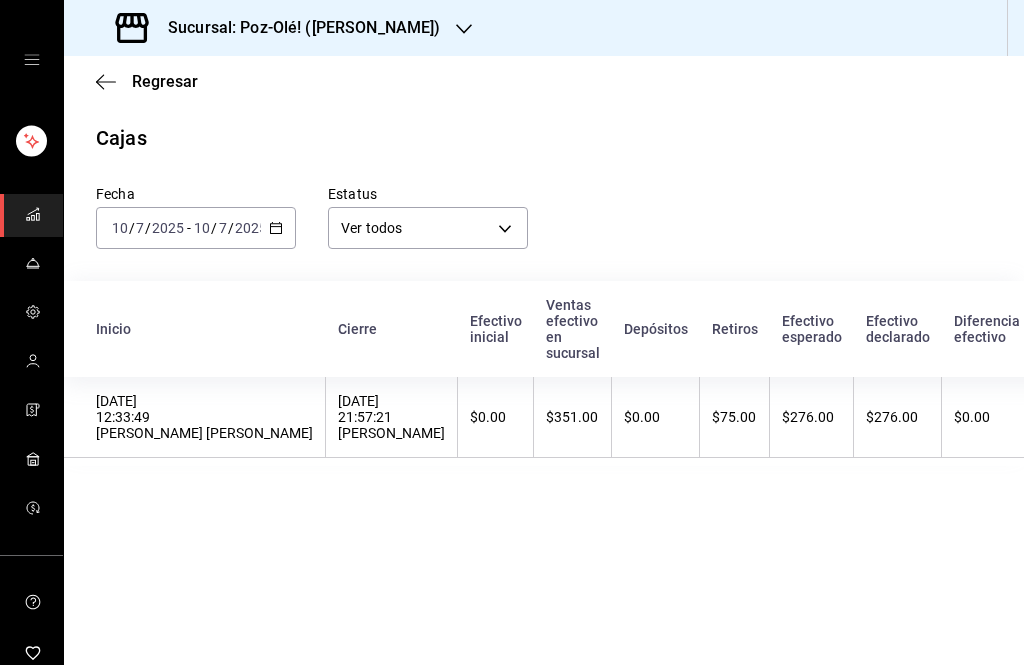 click 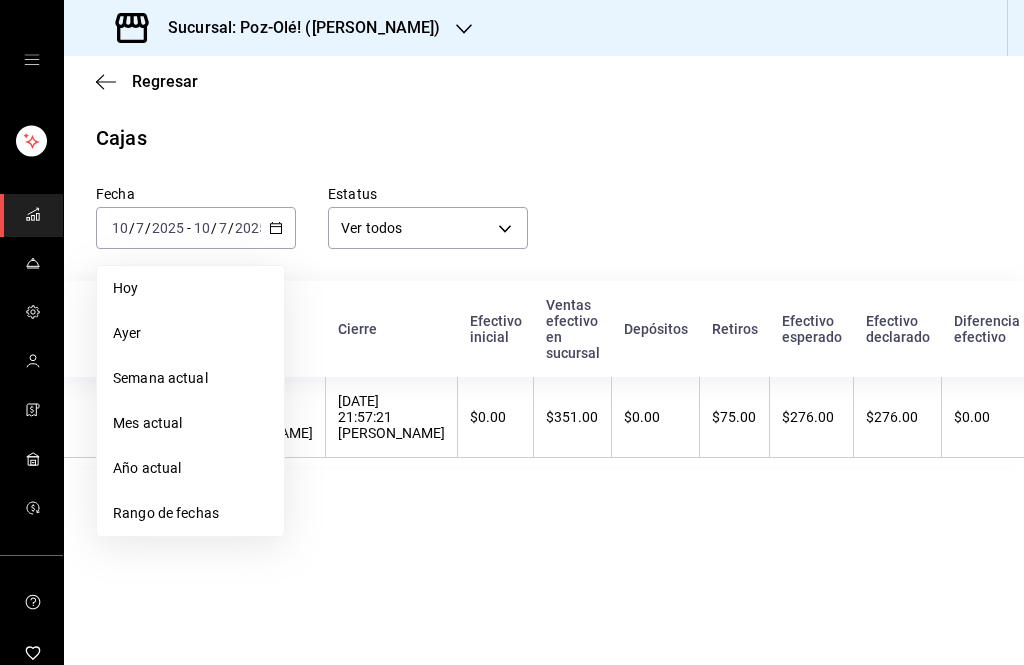click on "Rango de fechas" at bounding box center [190, 513] 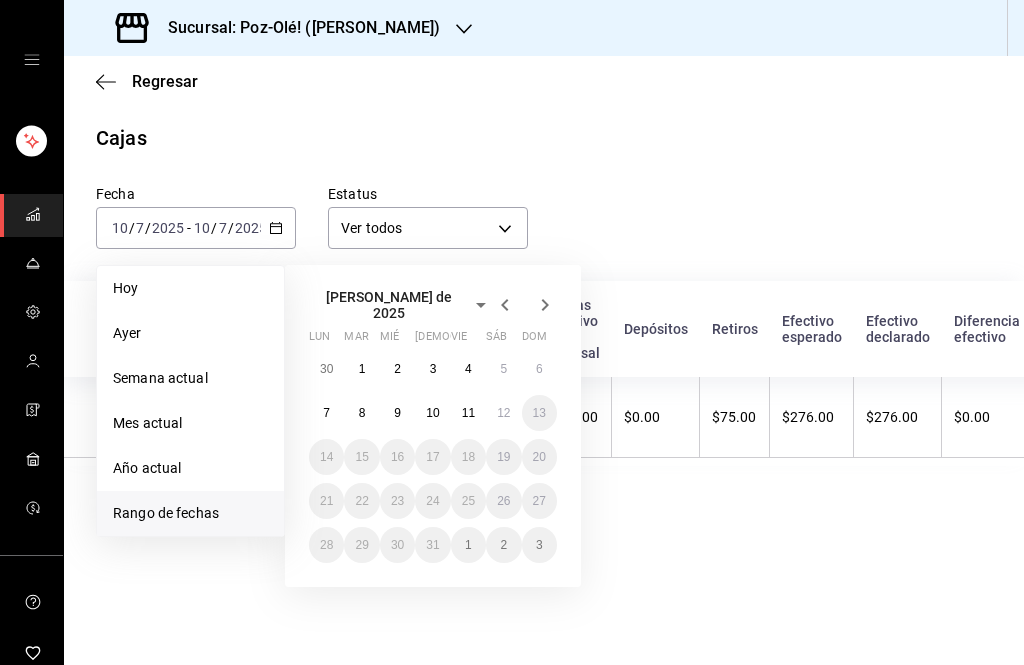 click on "11" at bounding box center (468, 413) 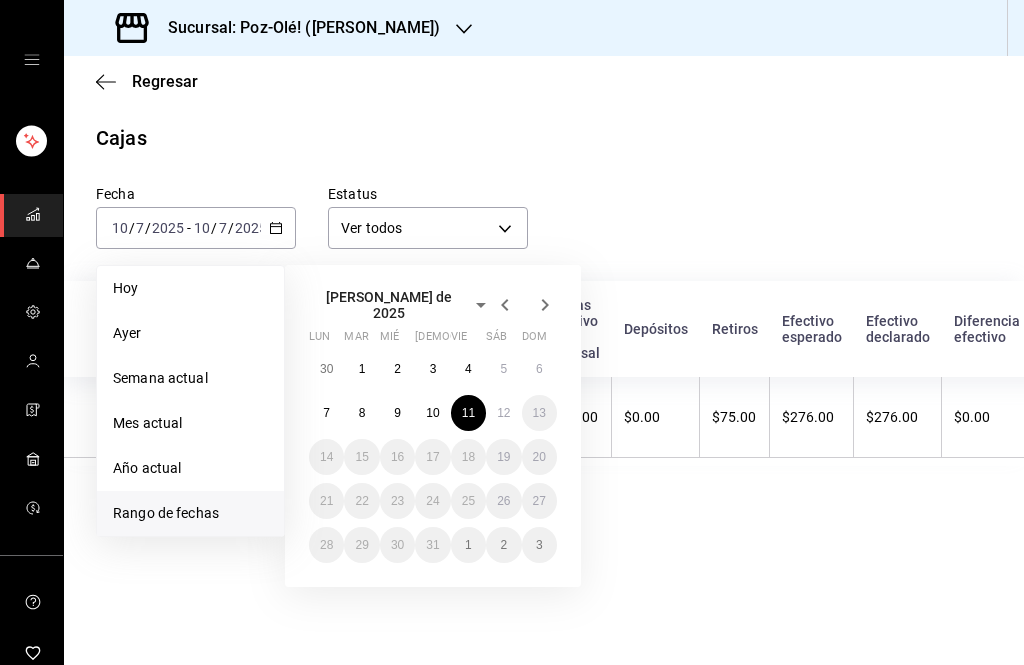 click on "11" at bounding box center (468, 413) 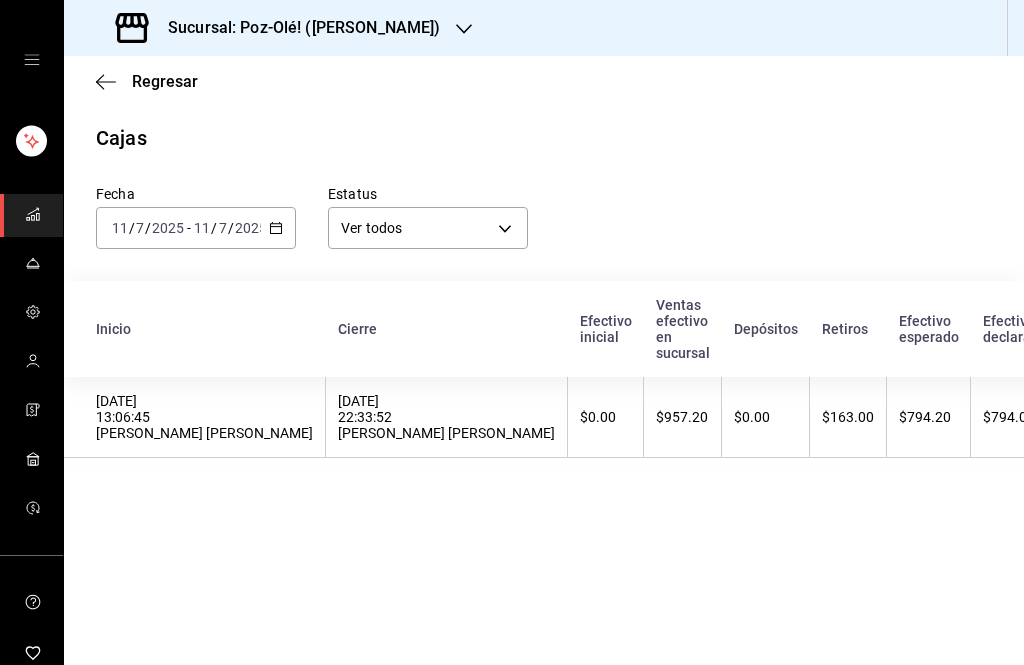 click on "Ventas efectivo en sucursal" at bounding box center (683, 329) 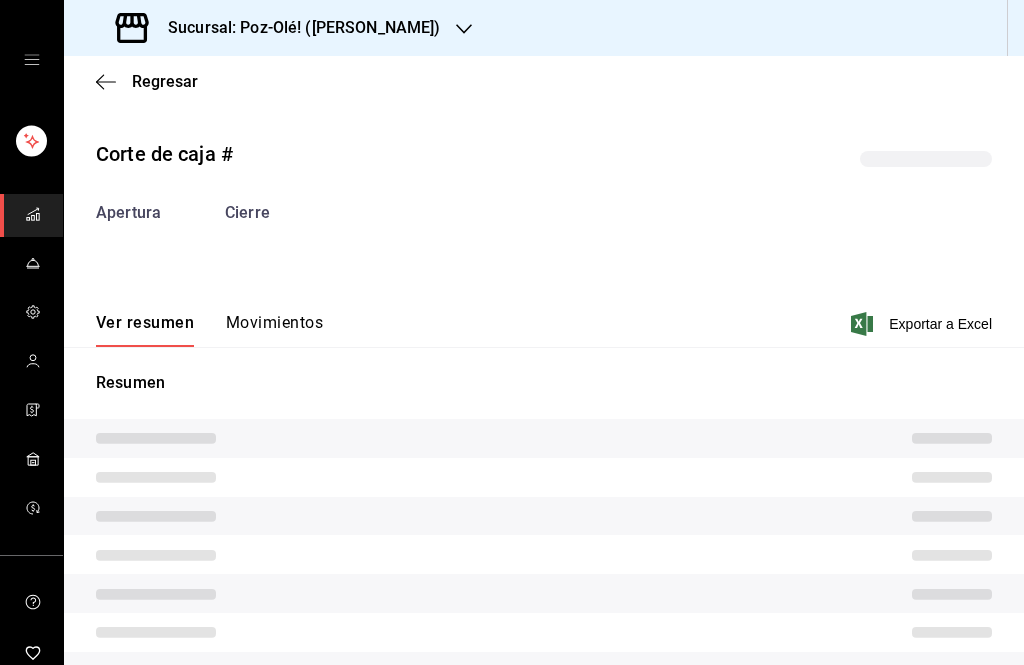 click at bounding box center (544, 438) 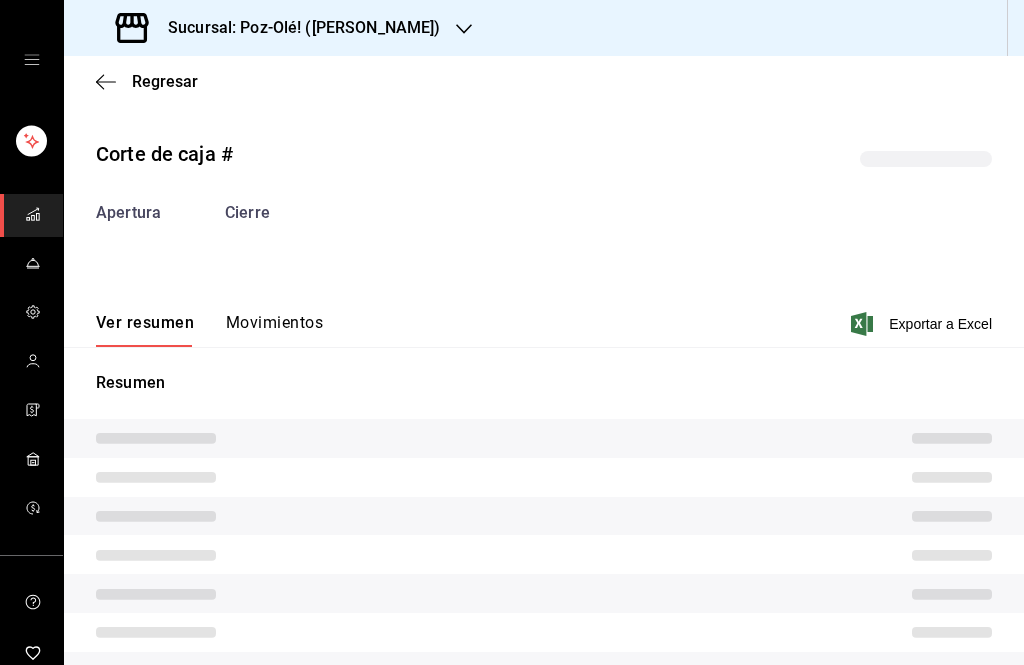 scroll, scrollTop: 66, scrollLeft: 0, axis: vertical 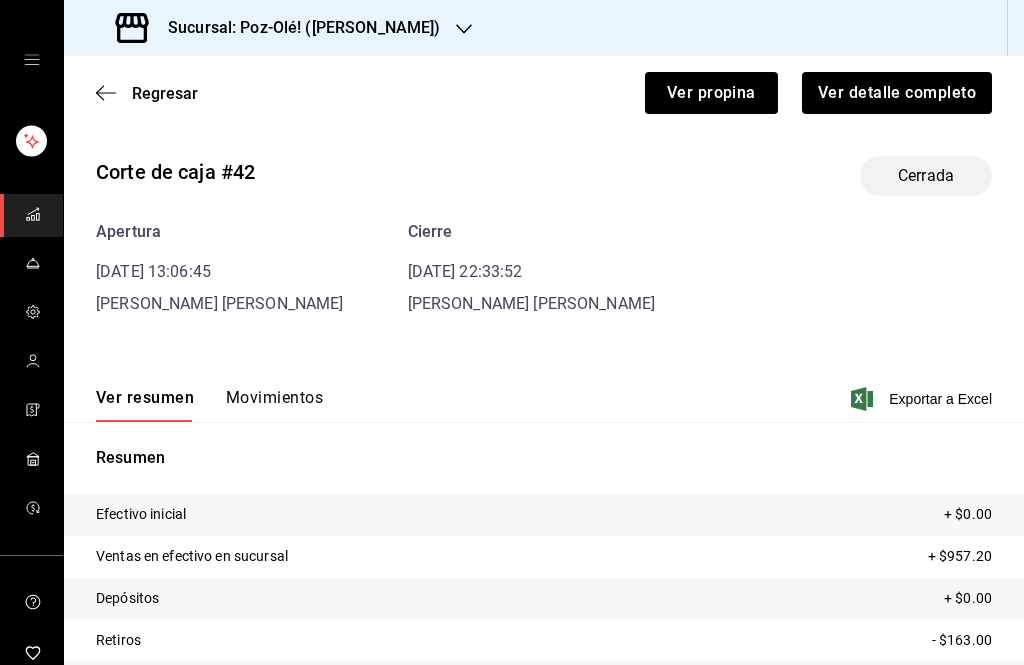 click on "Regresar Ver propina Ver detalle completo" at bounding box center [544, 93] 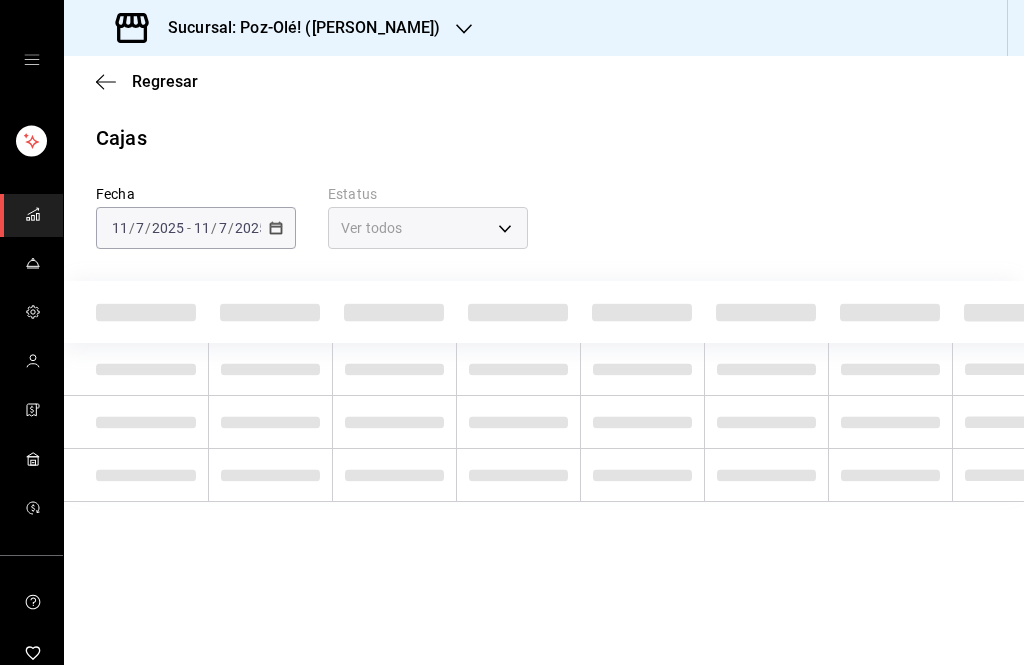 scroll, scrollTop: 0, scrollLeft: 0, axis: both 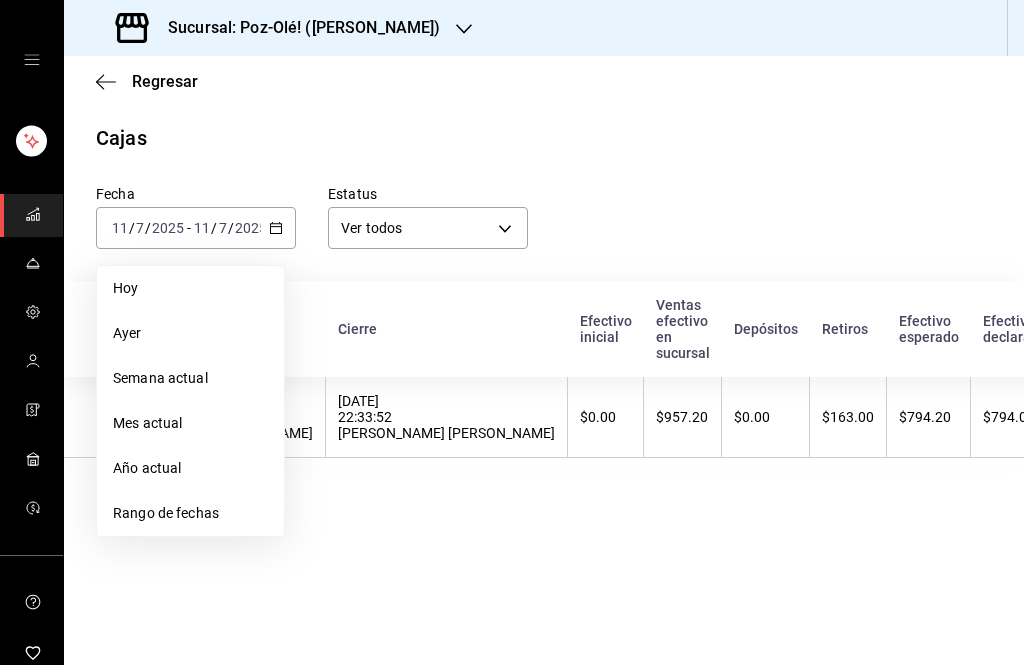 click on "Rango de fechas" at bounding box center (190, 513) 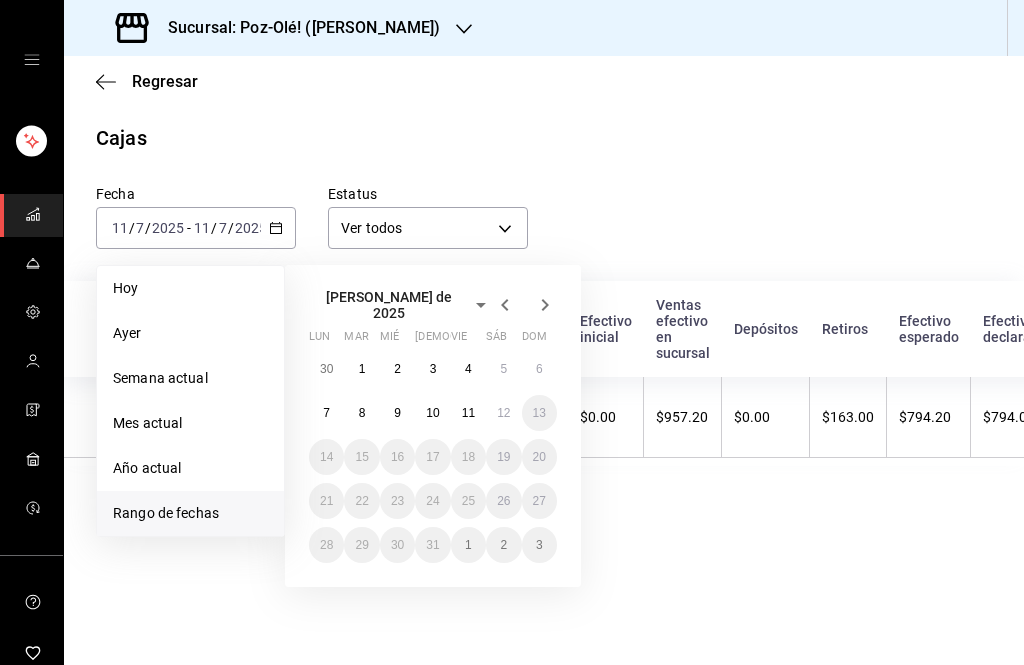 click on "7" at bounding box center (326, 413) 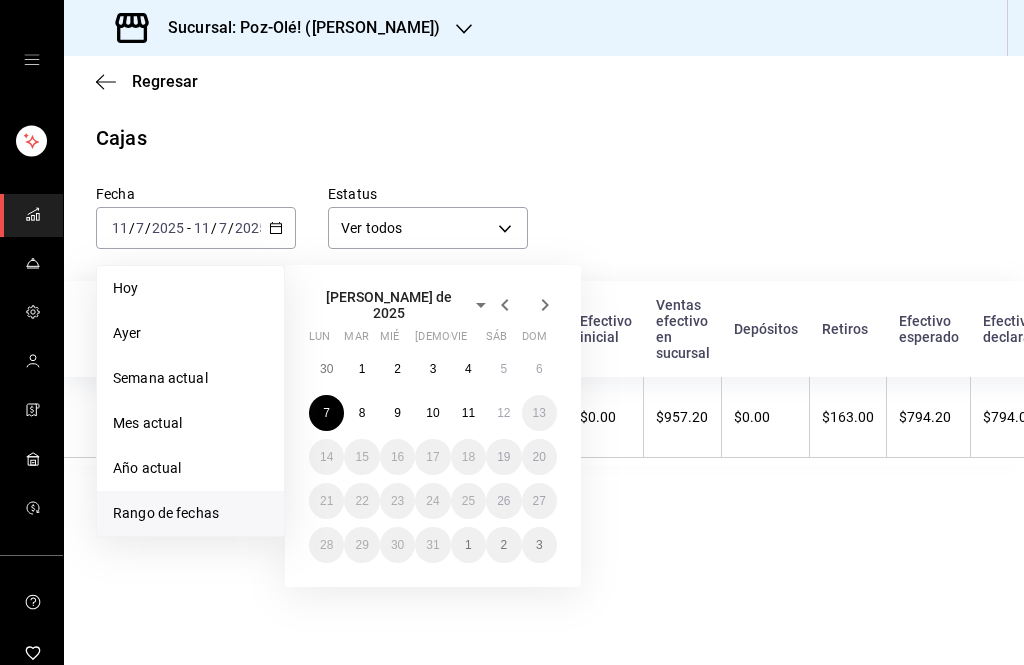 click on "7" at bounding box center [326, 413] 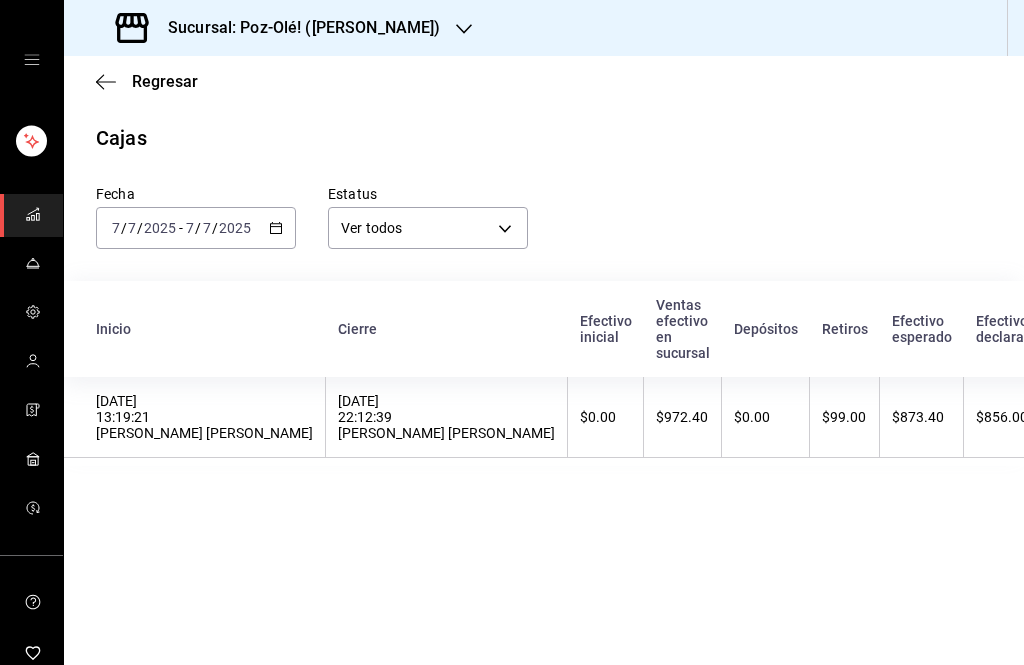 click on "$99.00" at bounding box center (845, 417) 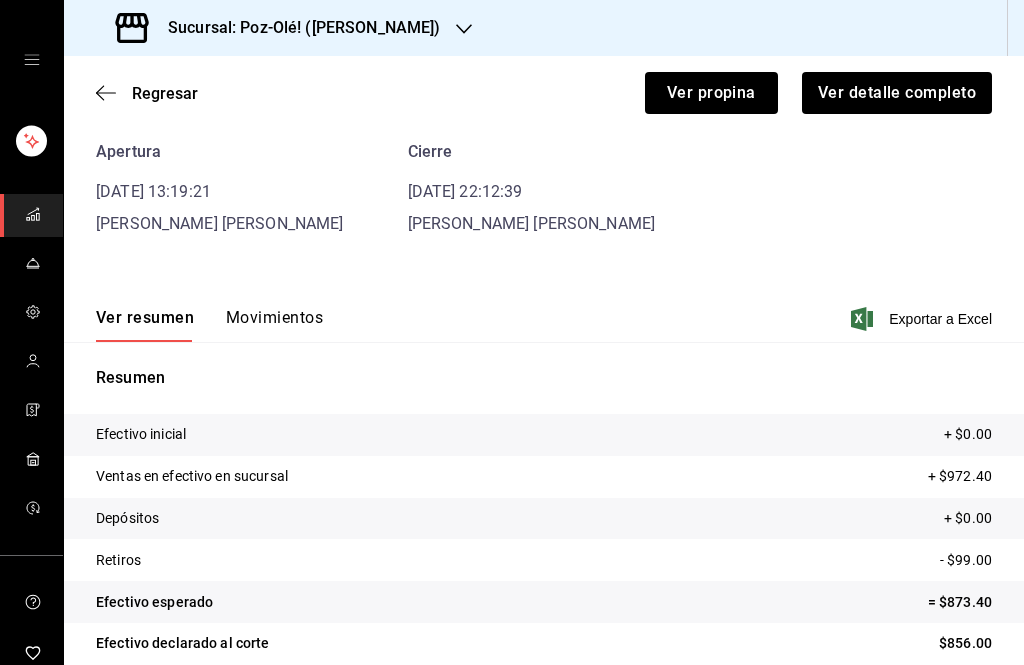 scroll, scrollTop: 85, scrollLeft: 0, axis: vertical 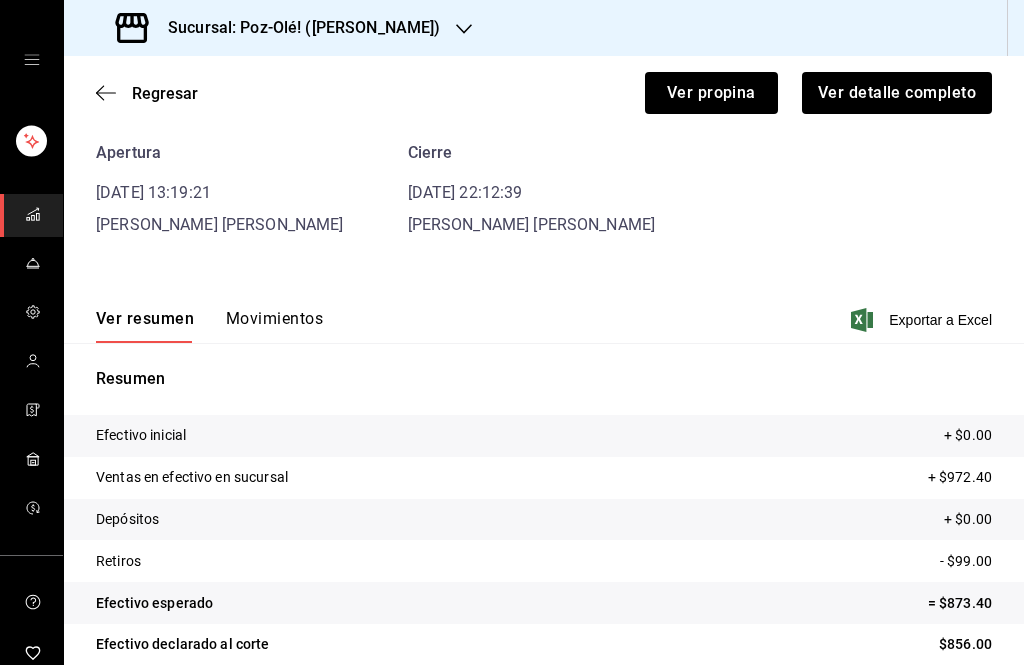 click on "Movimientos" at bounding box center (274, 326) 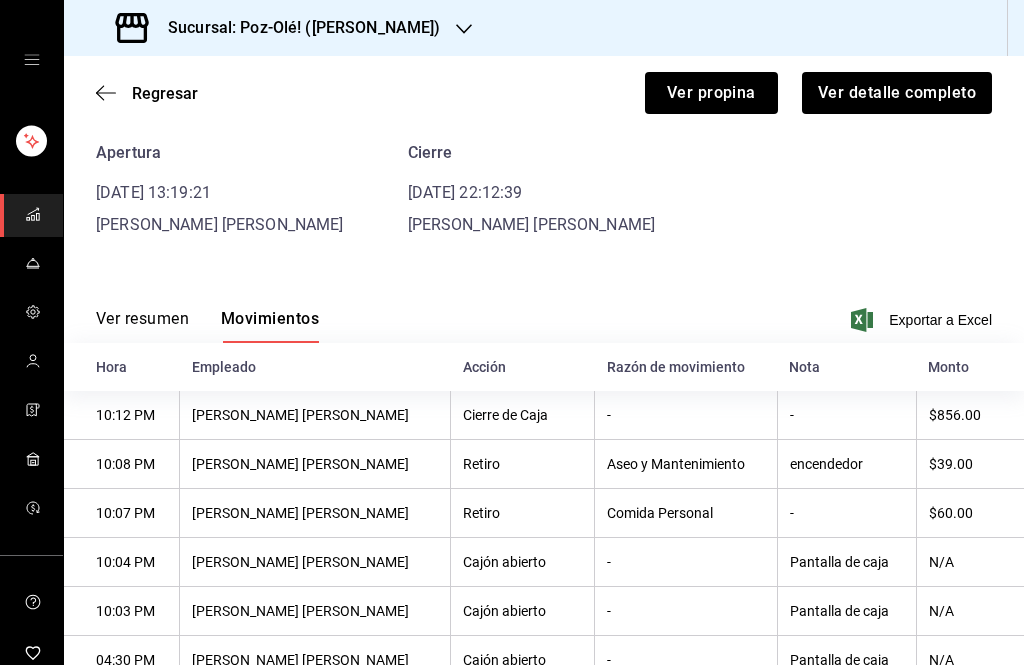 click on "Ver resumen" at bounding box center (142, 326) 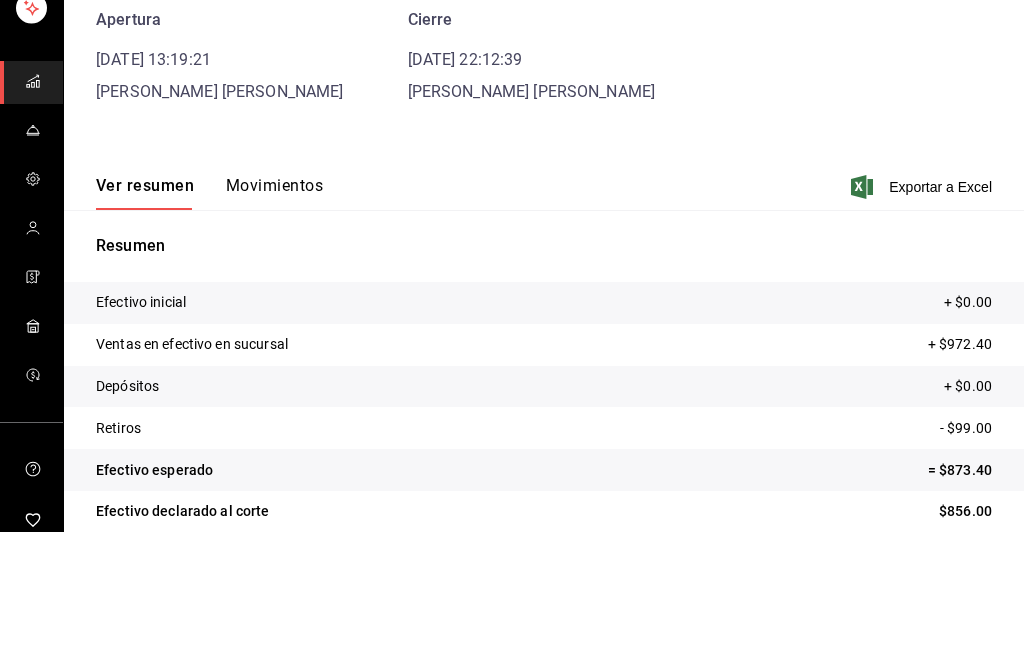 scroll, scrollTop: 0, scrollLeft: 0, axis: both 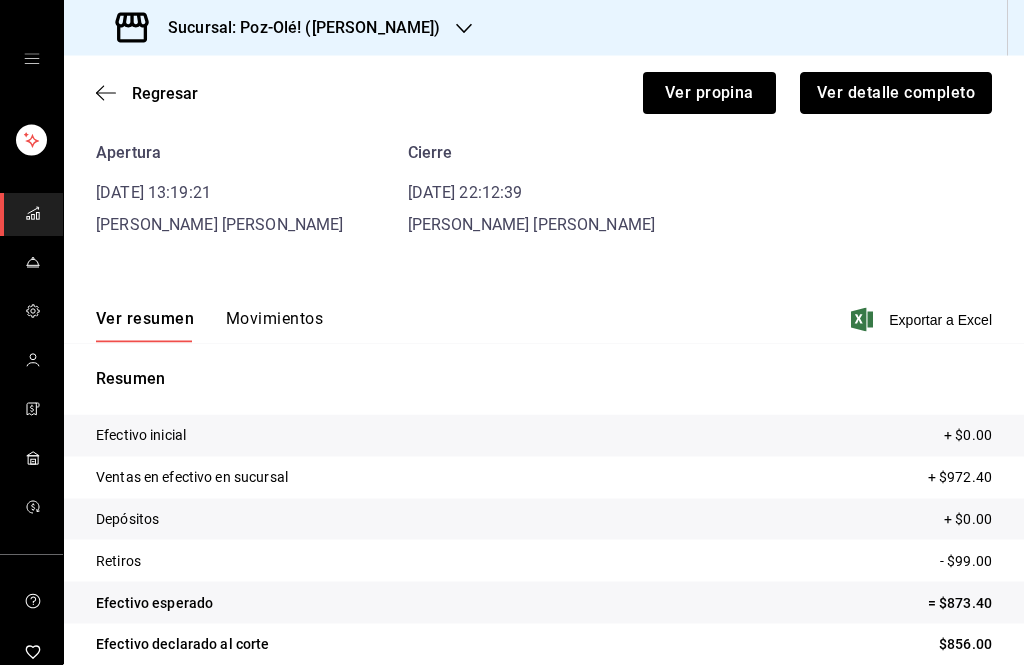 click on "Ver detalle completo" at bounding box center (896, 93) 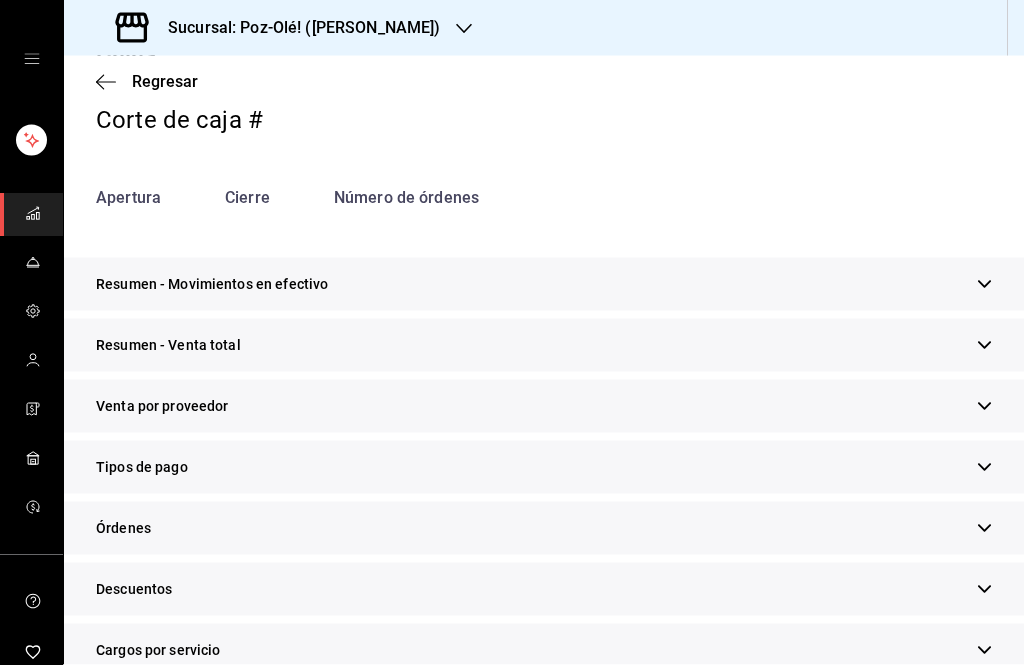 scroll, scrollTop: 0, scrollLeft: 0, axis: both 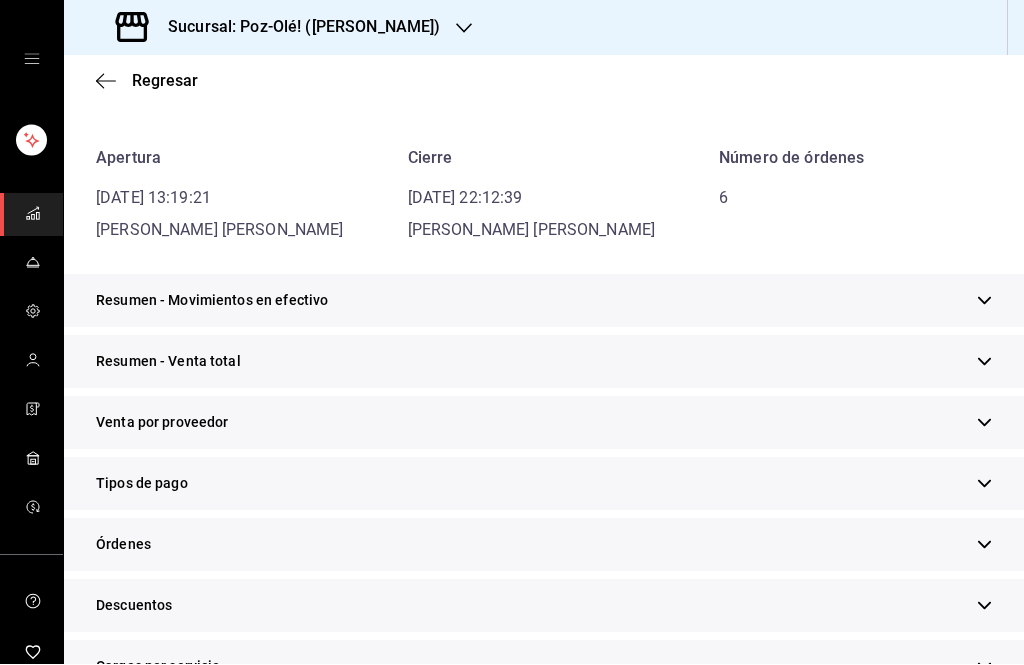 click on "Tipos de pago" at bounding box center (544, 484) 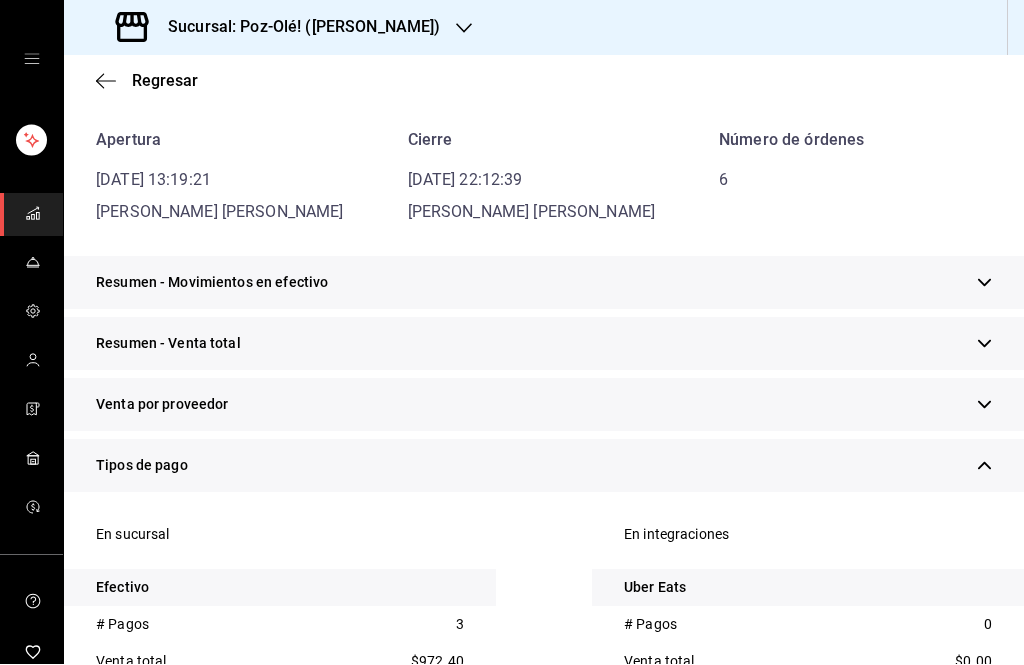 scroll, scrollTop: 177, scrollLeft: 0, axis: vertical 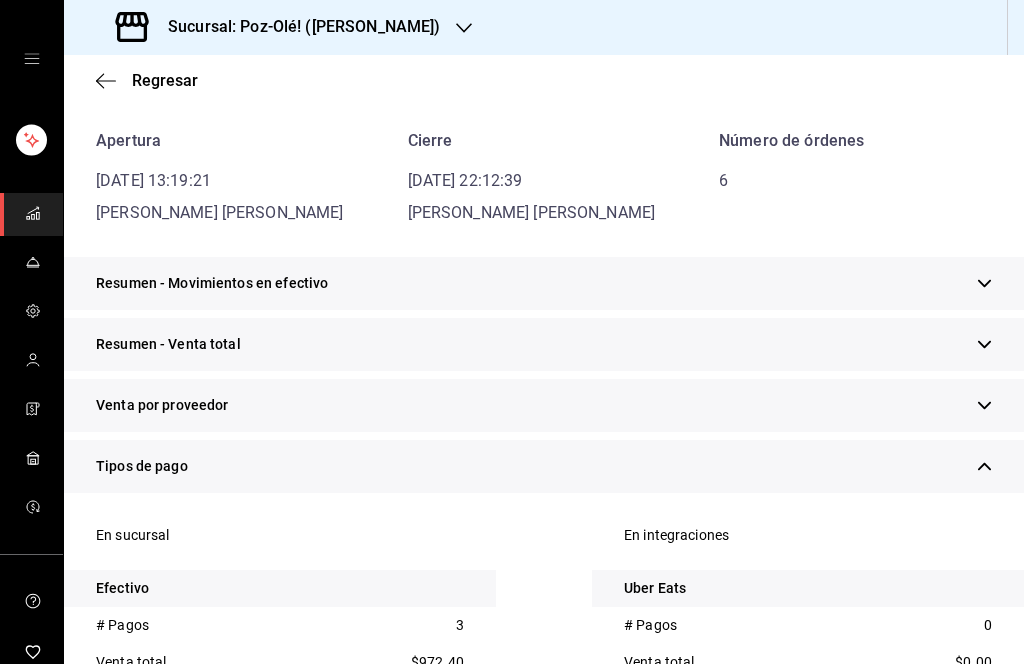 click on "Resumen - Movimientos en efectivo" at bounding box center [212, 284] 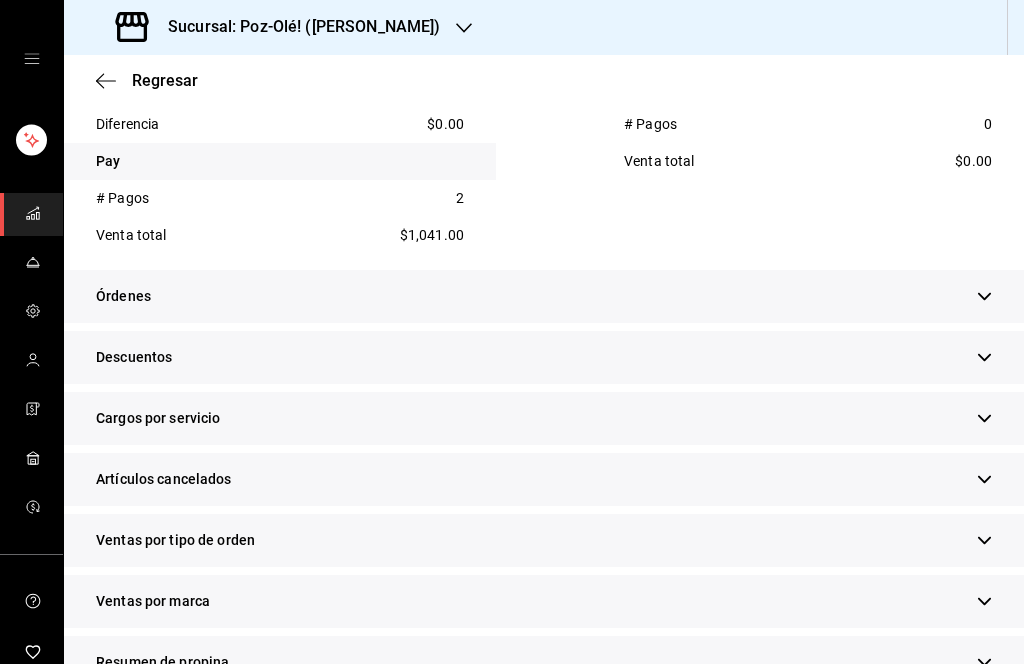 scroll, scrollTop: 1286, scrollLeft: 0, axis: vertical 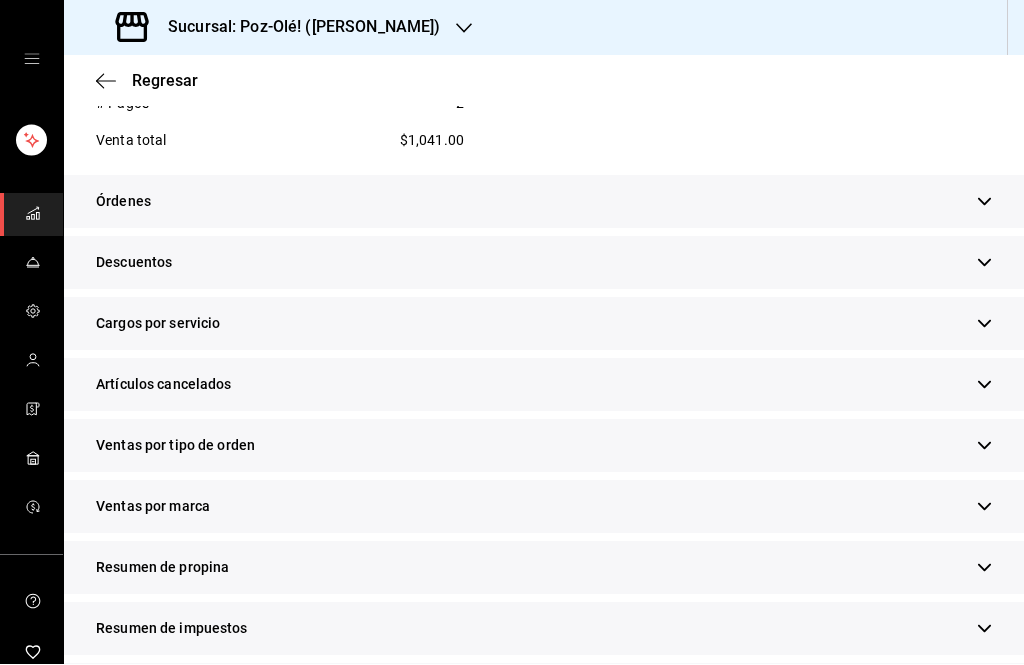 click on "Descuentos" at bounding box center [544, 263] 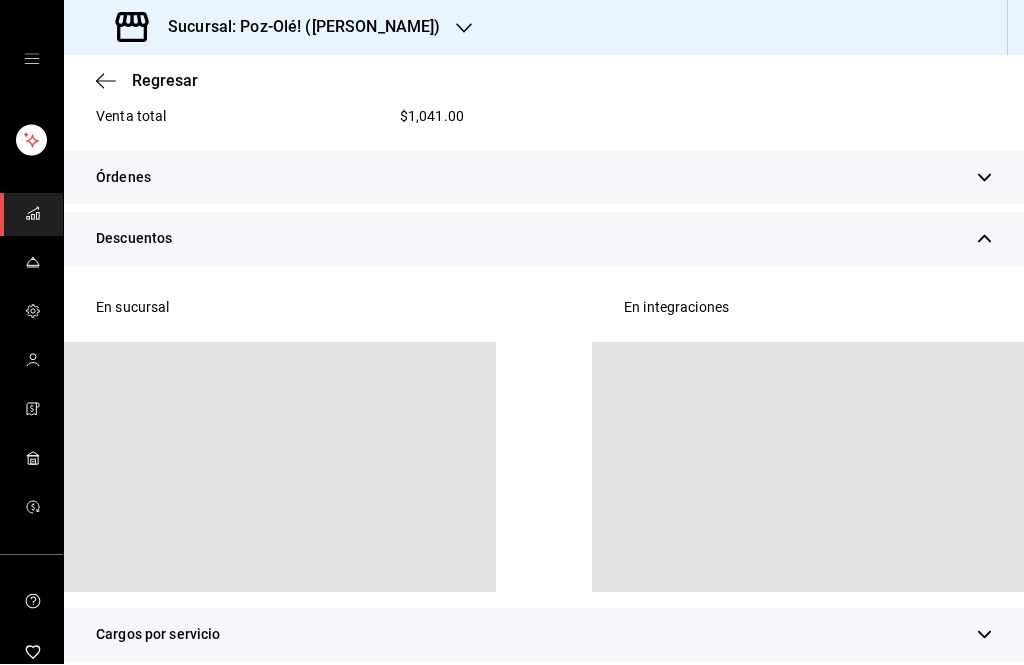 scroll, scrollTop: 1311, scrollLeft: 0, axis: vertical 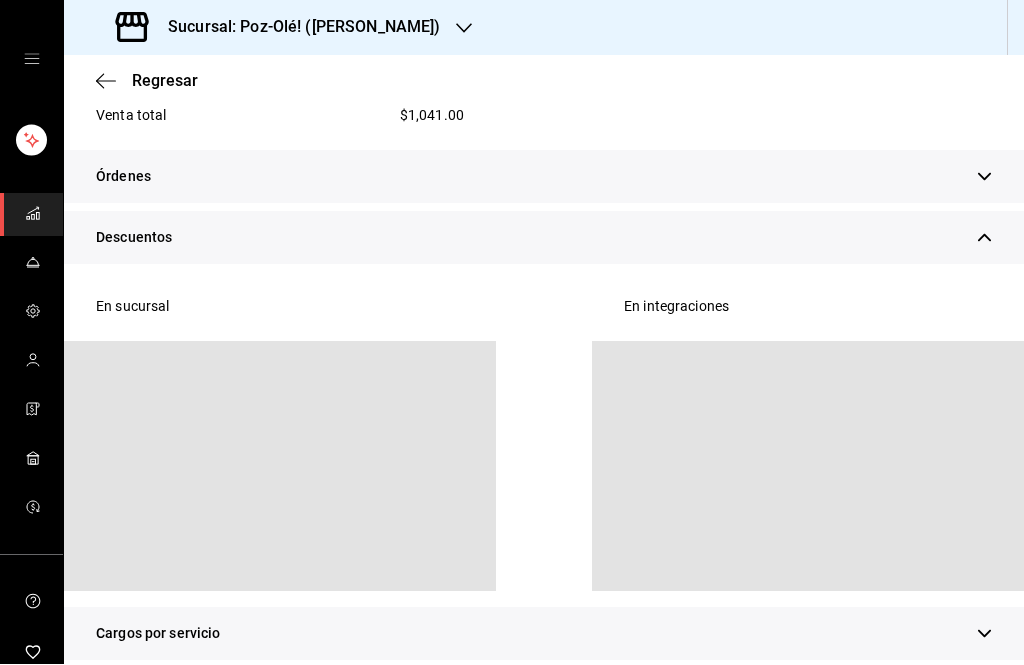 click on "Descuentos" at bounding box center (544, 238) 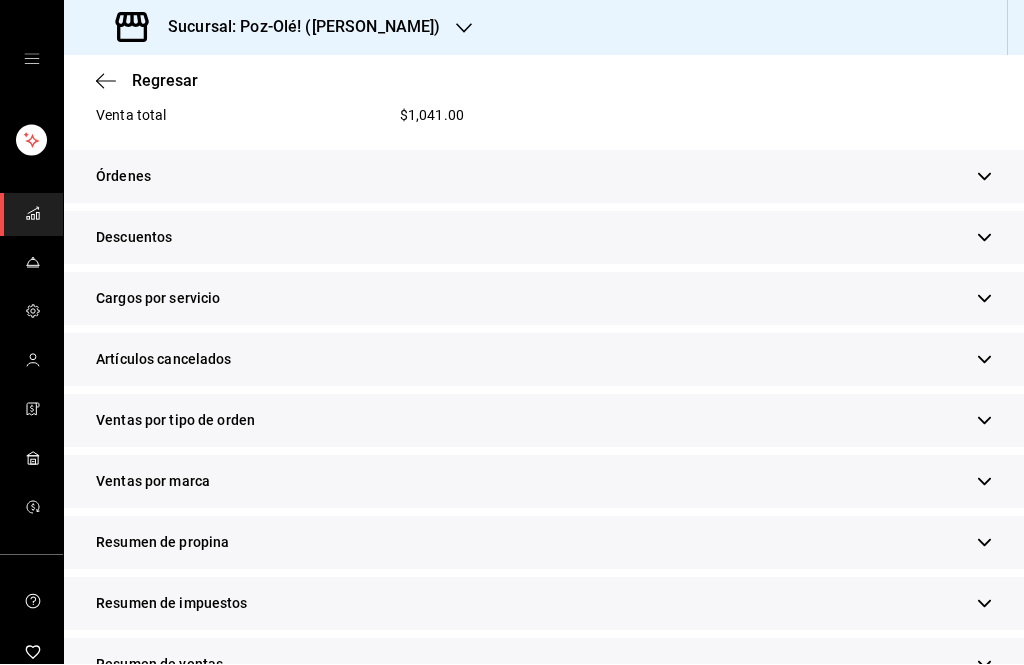 scroll, scrollTop: 0, scrollLeft: 0, axis: both 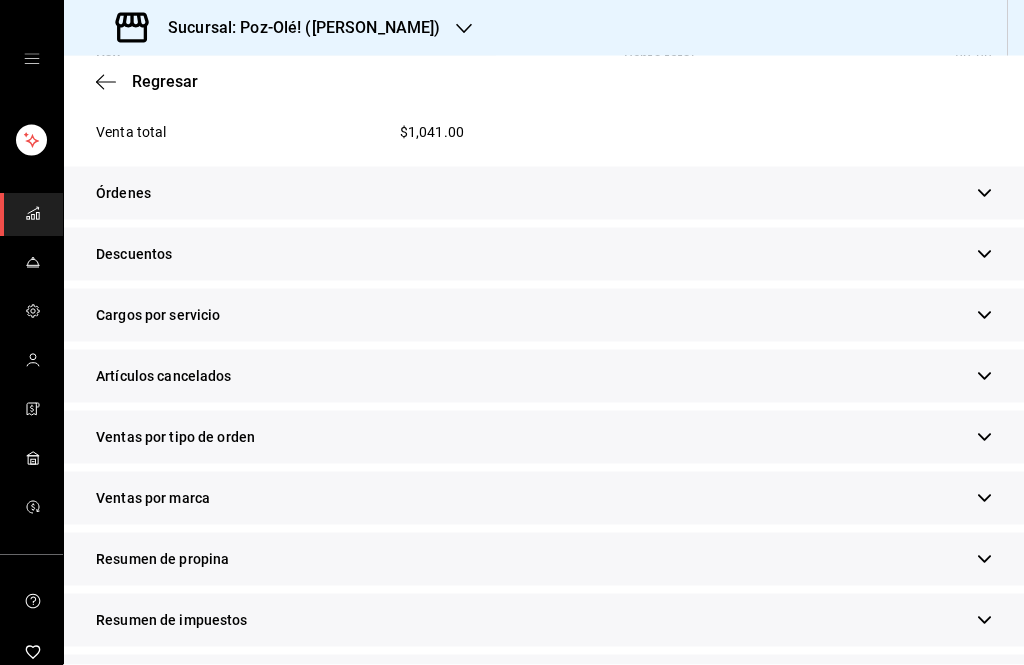click on "Cargos por servicio" at bounding box center [158, 315] 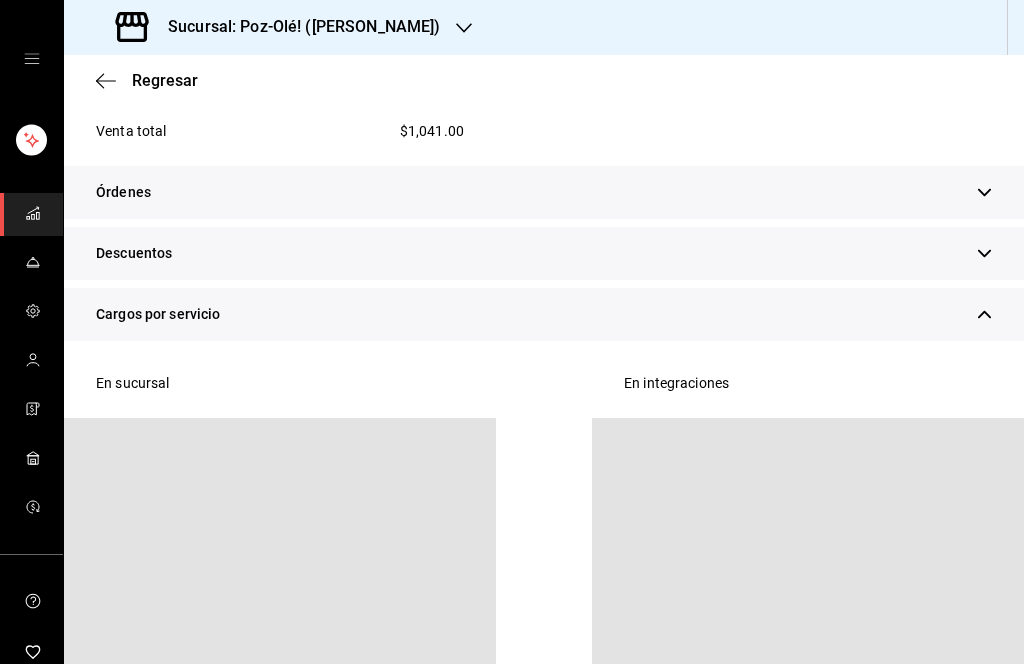 click on "Cargos por servicio" at bounding box center [158, 315] 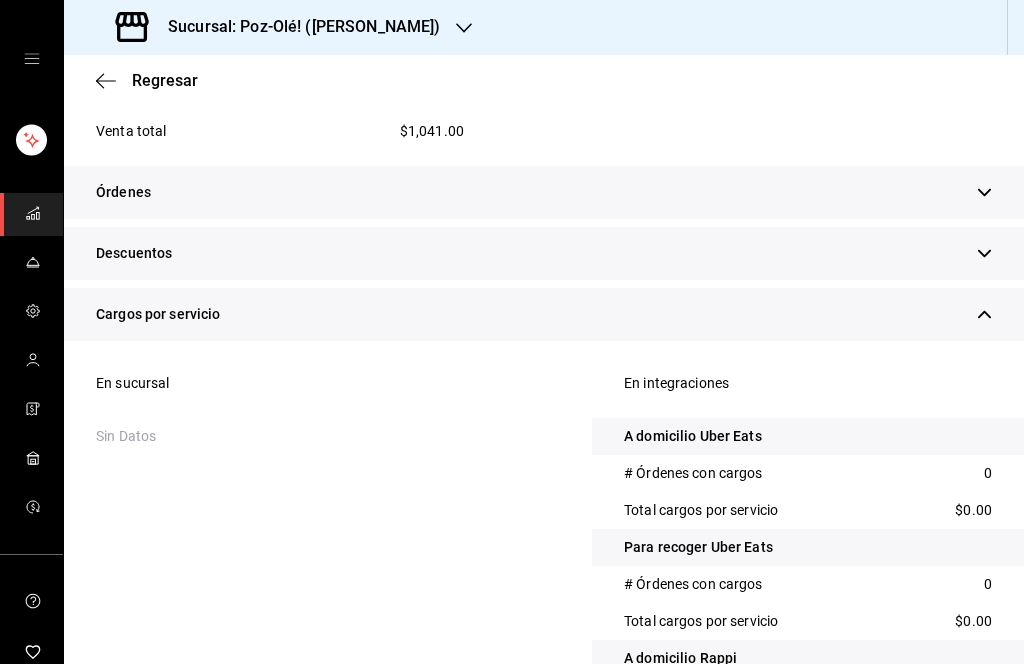click on "Cargos por servicio" at bounding box center (158, 315) 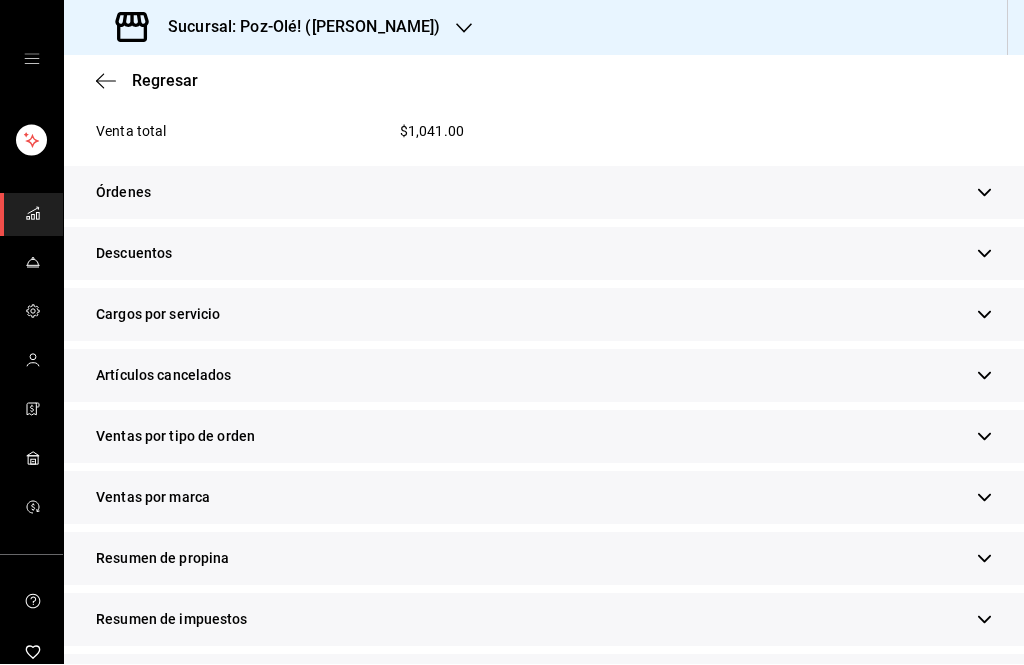 scroll, scrollTop: 0, scrollLeft: 0, axis: both 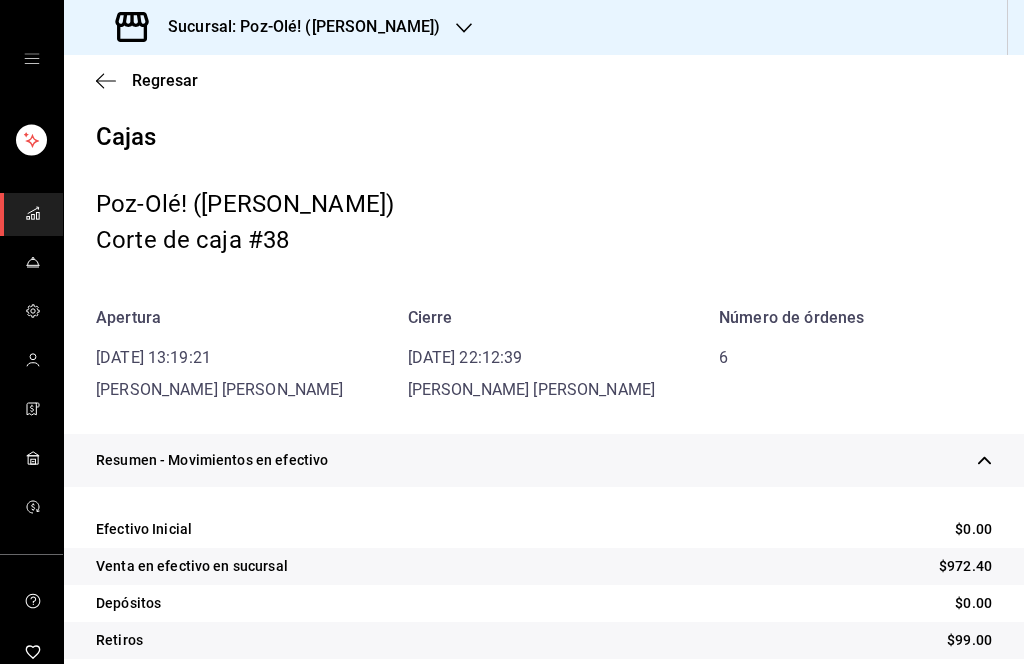 click on "Regresar" at bounding box center (544, 81) 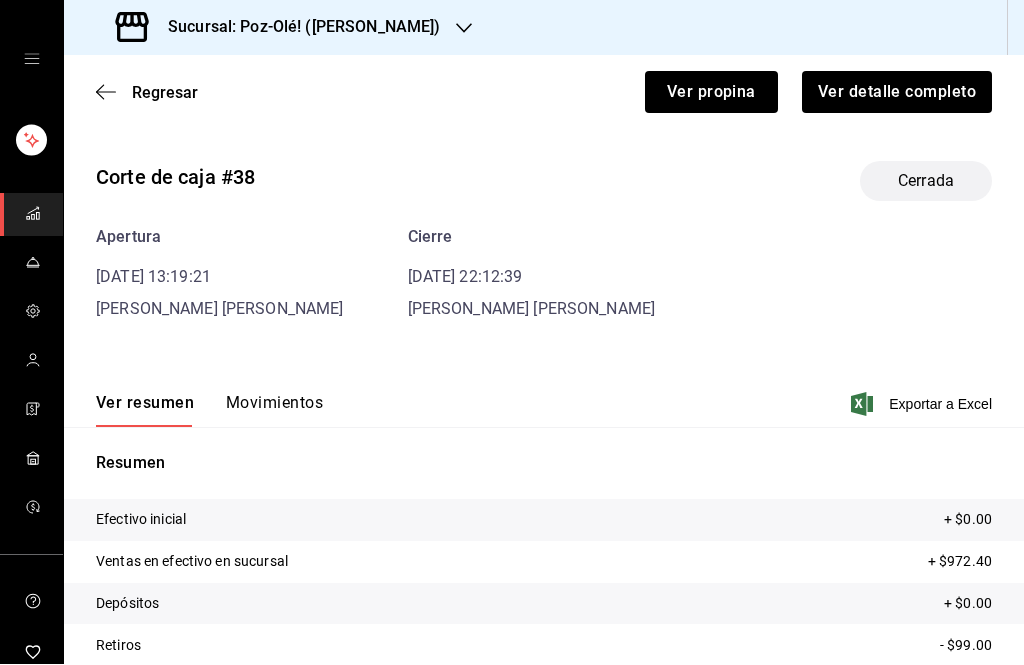 click on "Regresar" at bounding box center (165, 93) 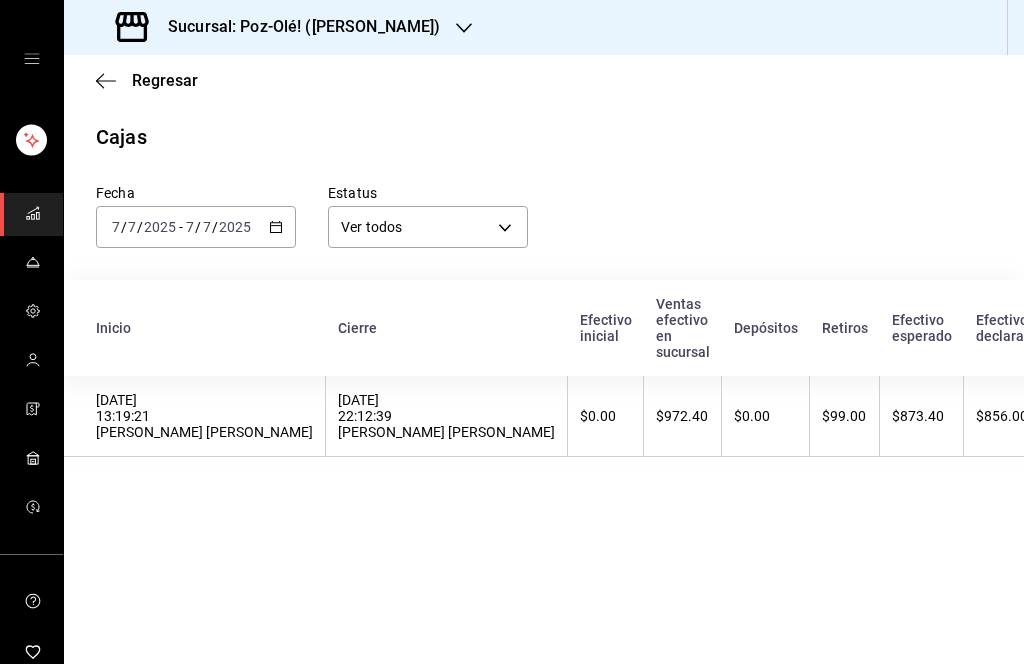 click 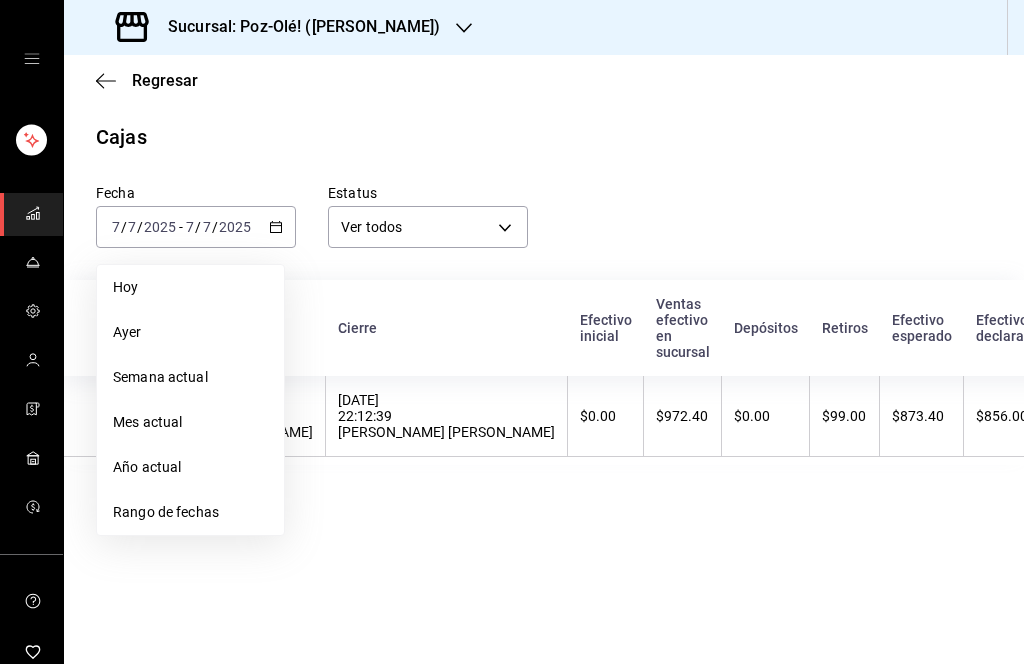 click on "Rango de fechas" at bounding box center [190, 513] 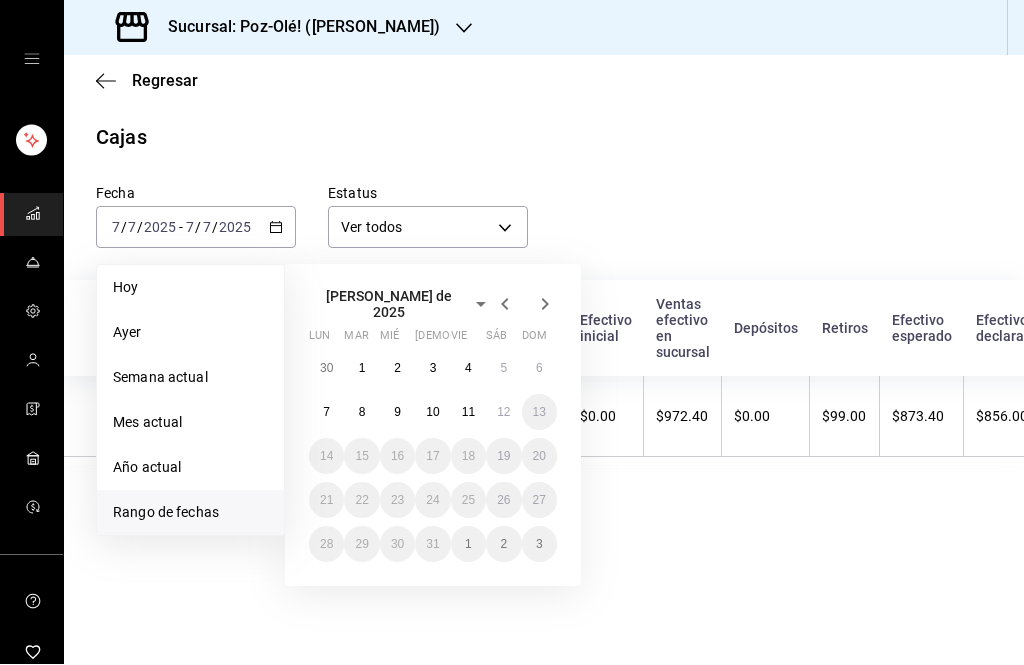 click on "8" at bounding box center (361, 413) 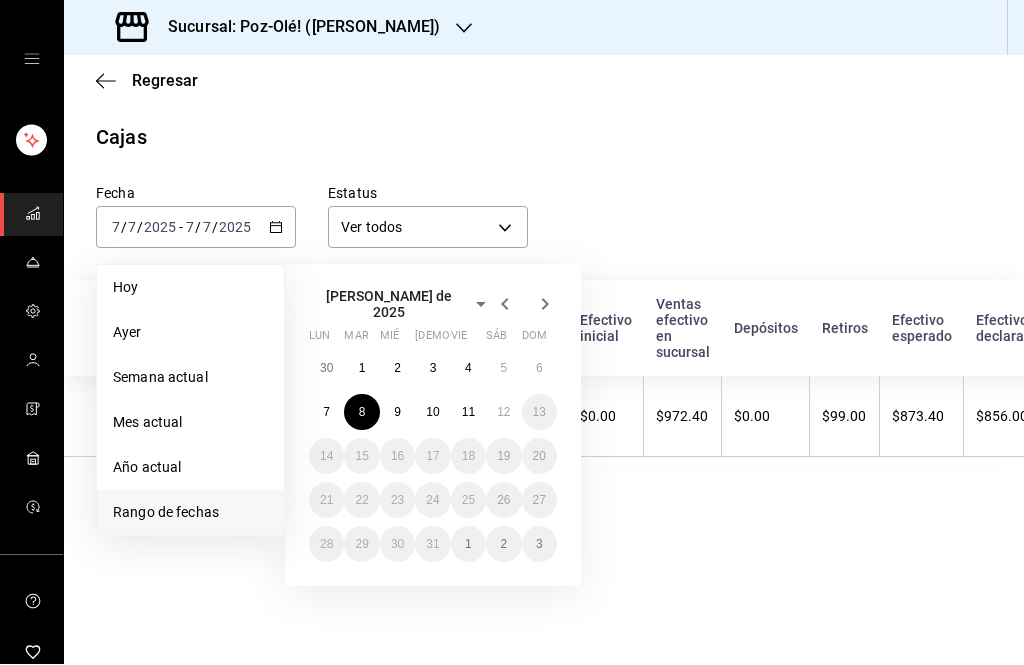 click on "8" at bounding box center [361, 413] 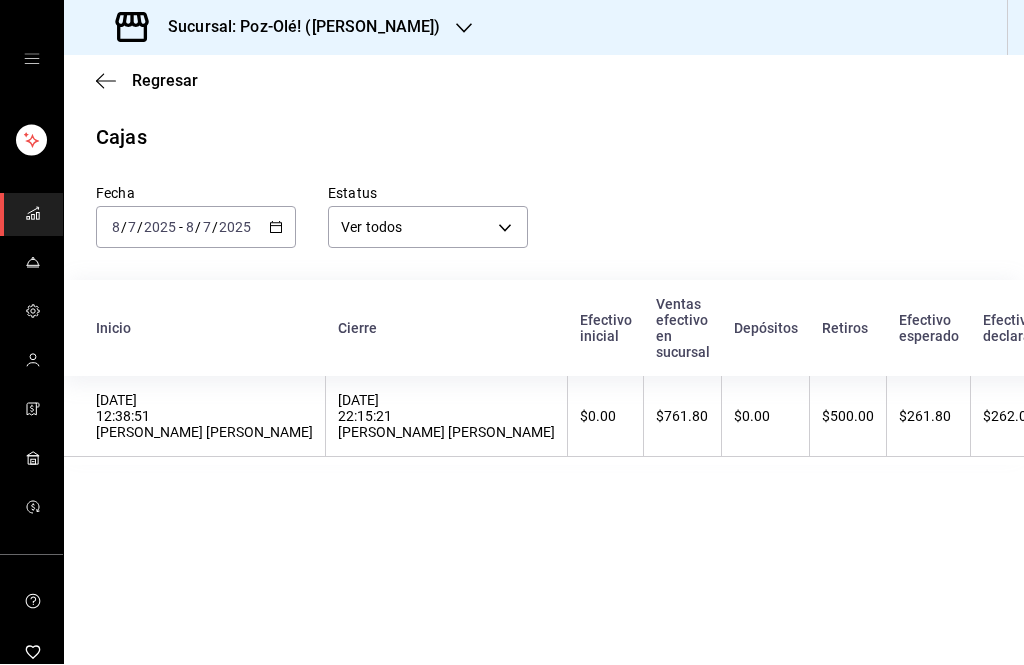 click on "[DATE]
22:15:21
[PERSON_NAME] [PERSON_NAME]" at bounding box center (446, 417) 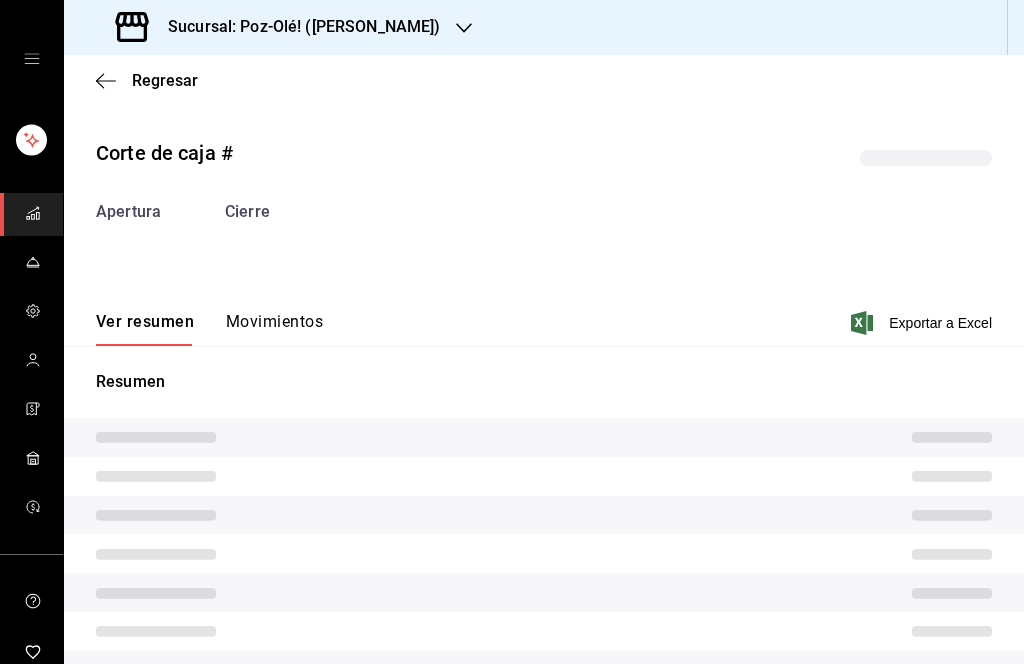 click on "Resumen" at bounding box center (544, 542) 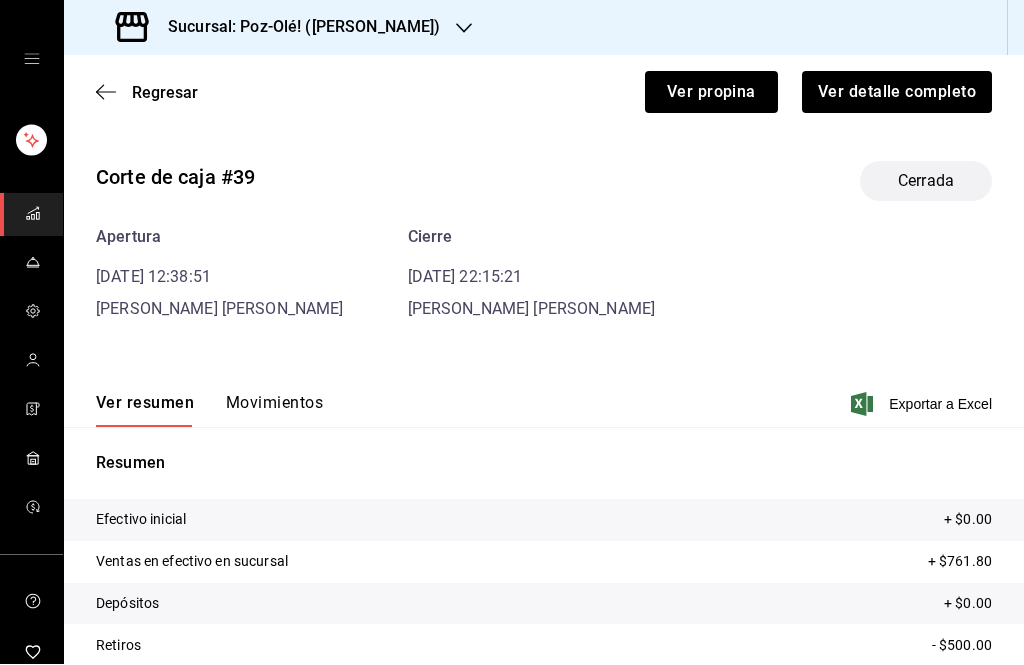 click on "Movimientos" at bounding box center [274, 411] 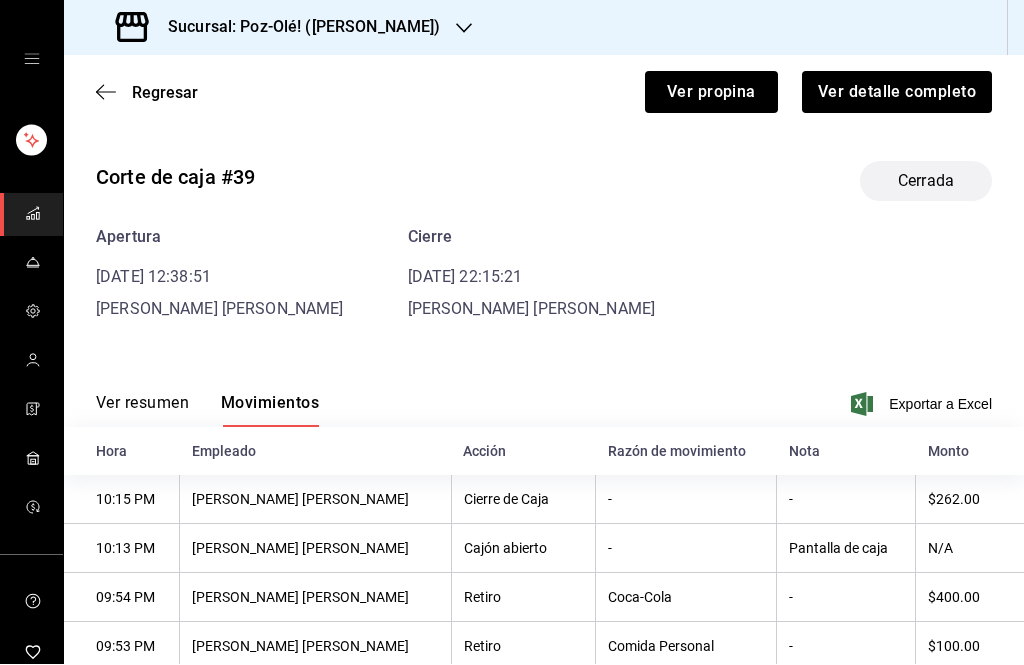 click on "[PERSON_NAME] [PERSON_NAME]" at bounding box center (220, 309) 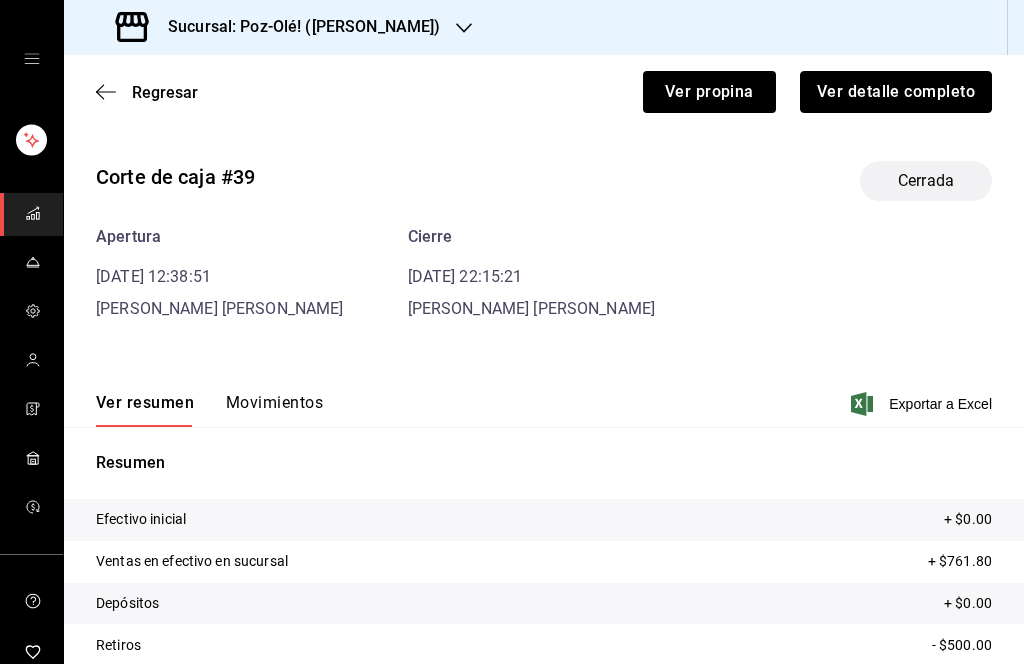 click on "Ver detalle completo" at bounding box center (896, 93) 